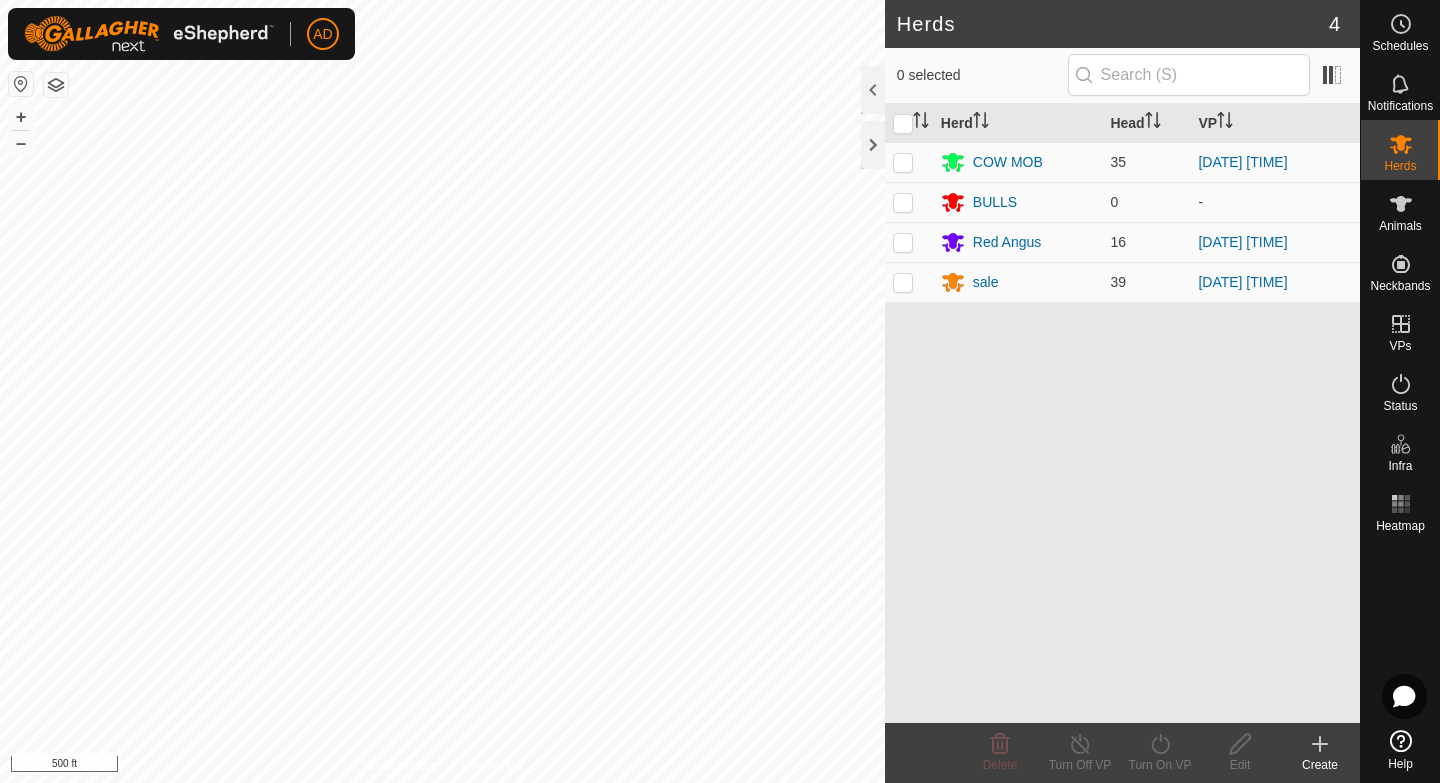 scroll, scrollTop: 0, scrollLeft: 0, axis: both 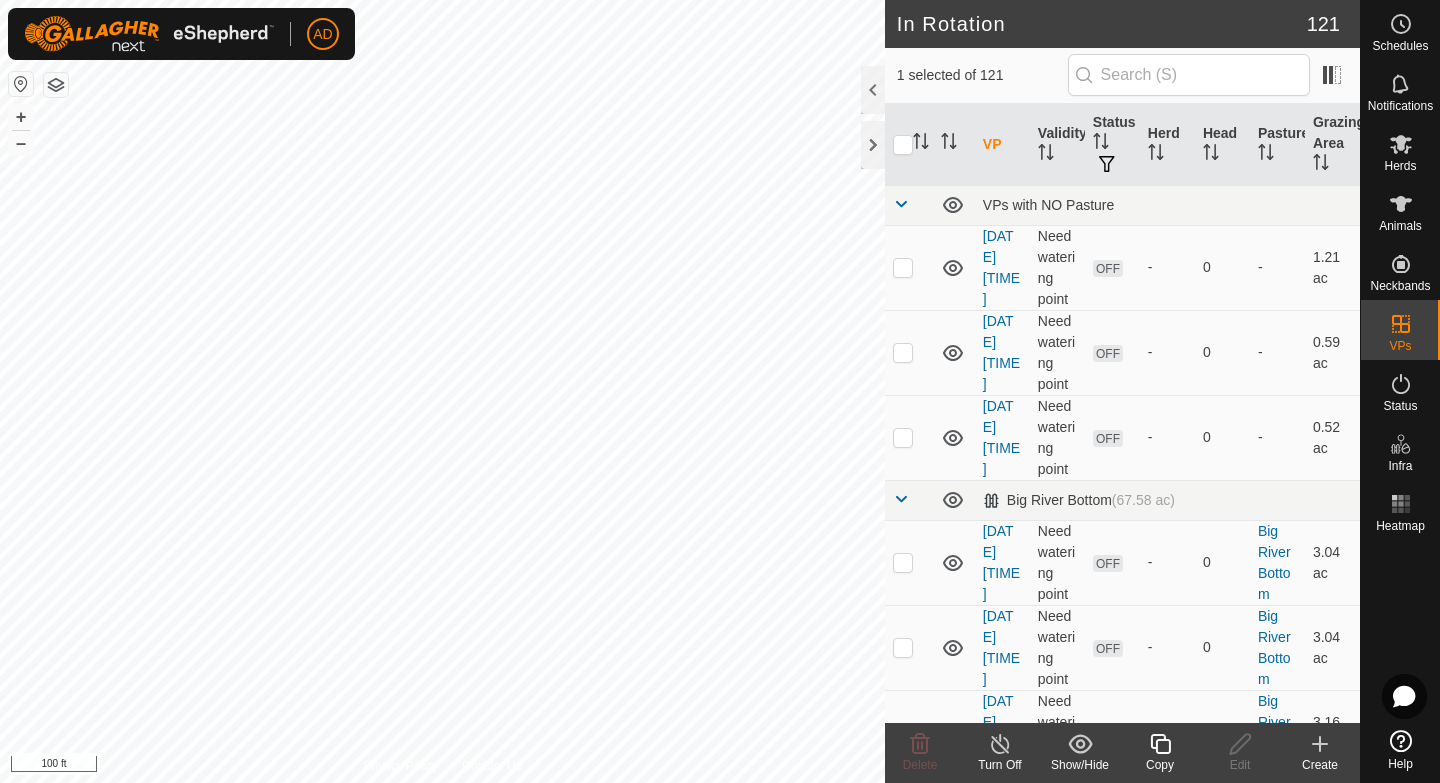 checkbox on "false" 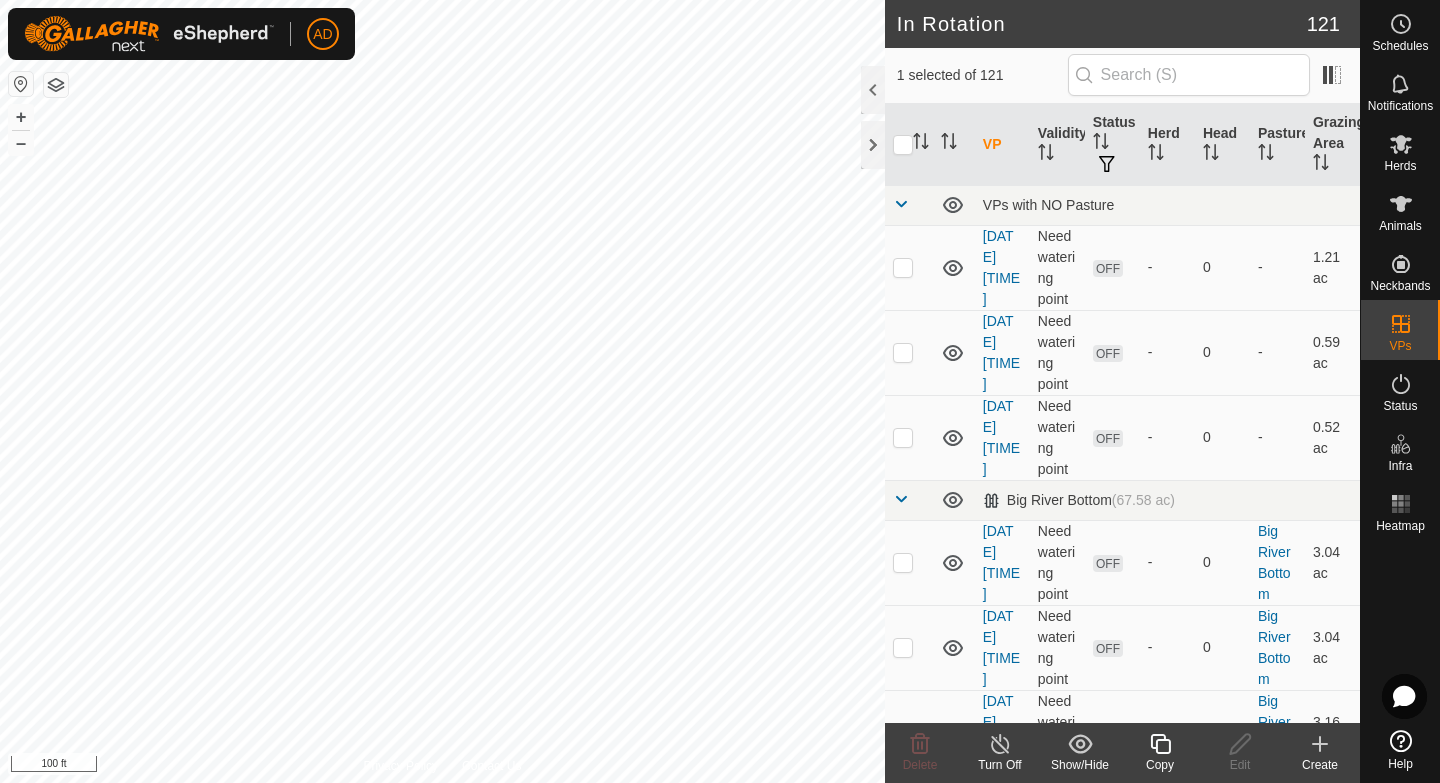 checkbox on "true" 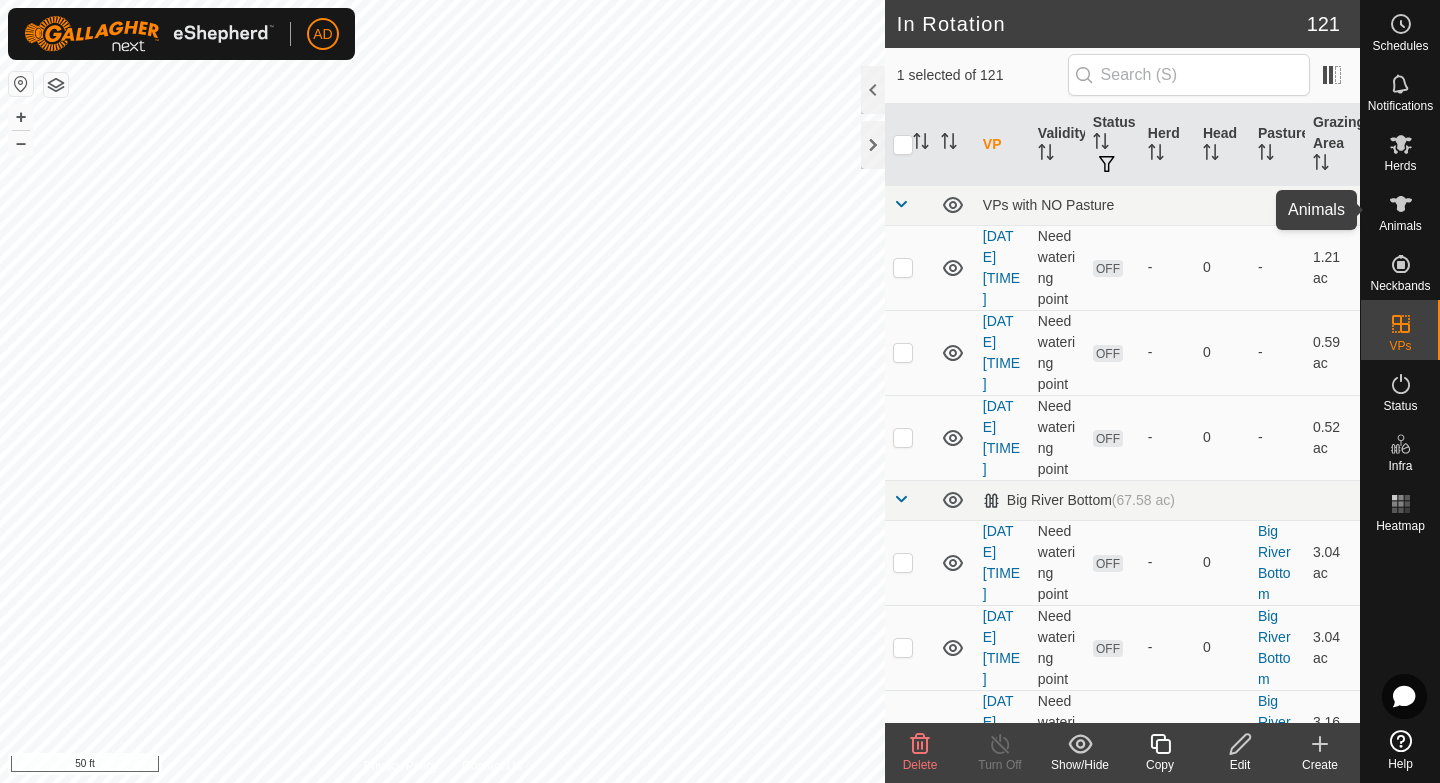 click at bounding box center [1401, 204] 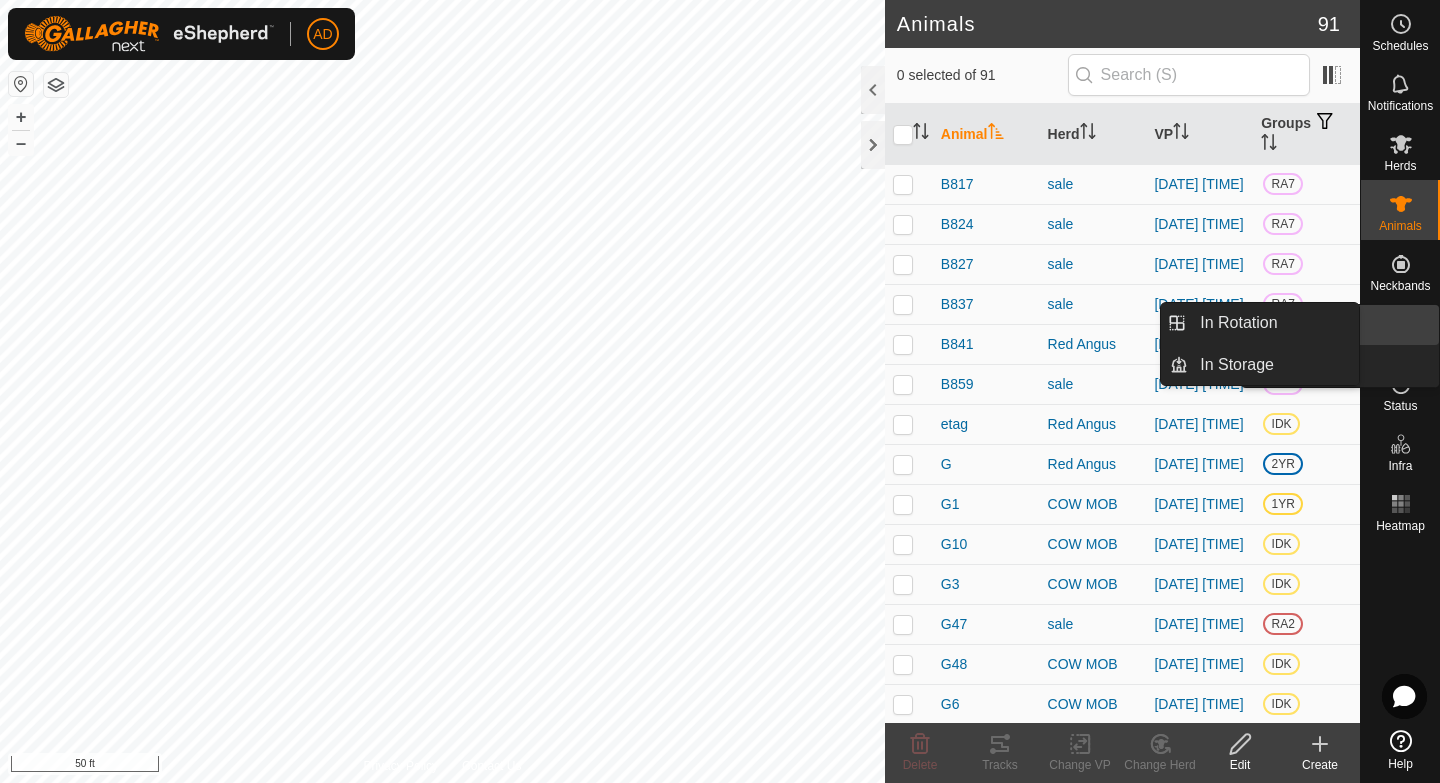click at bounding box center (1401, 324) 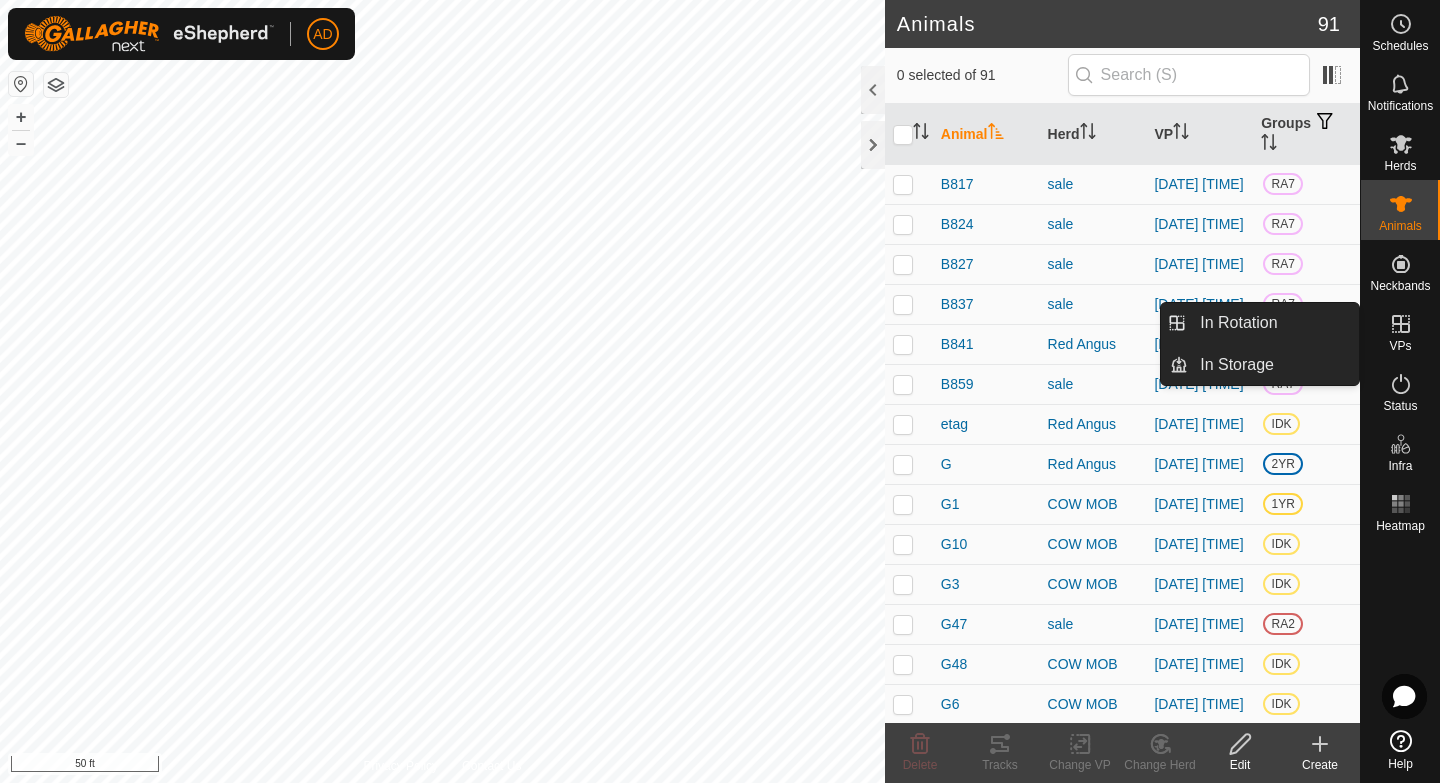 click at bounding box center [1401, 324] 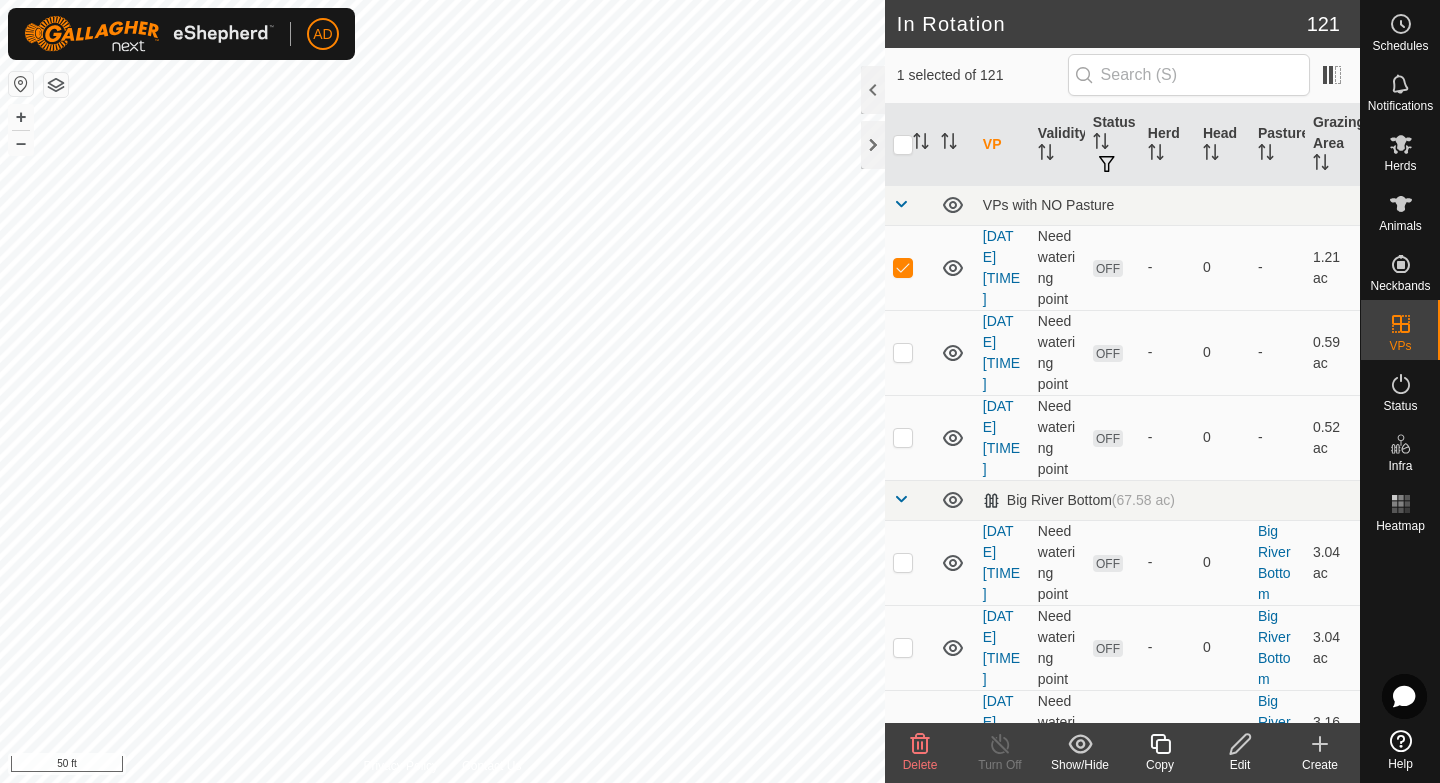 click on "Edit" 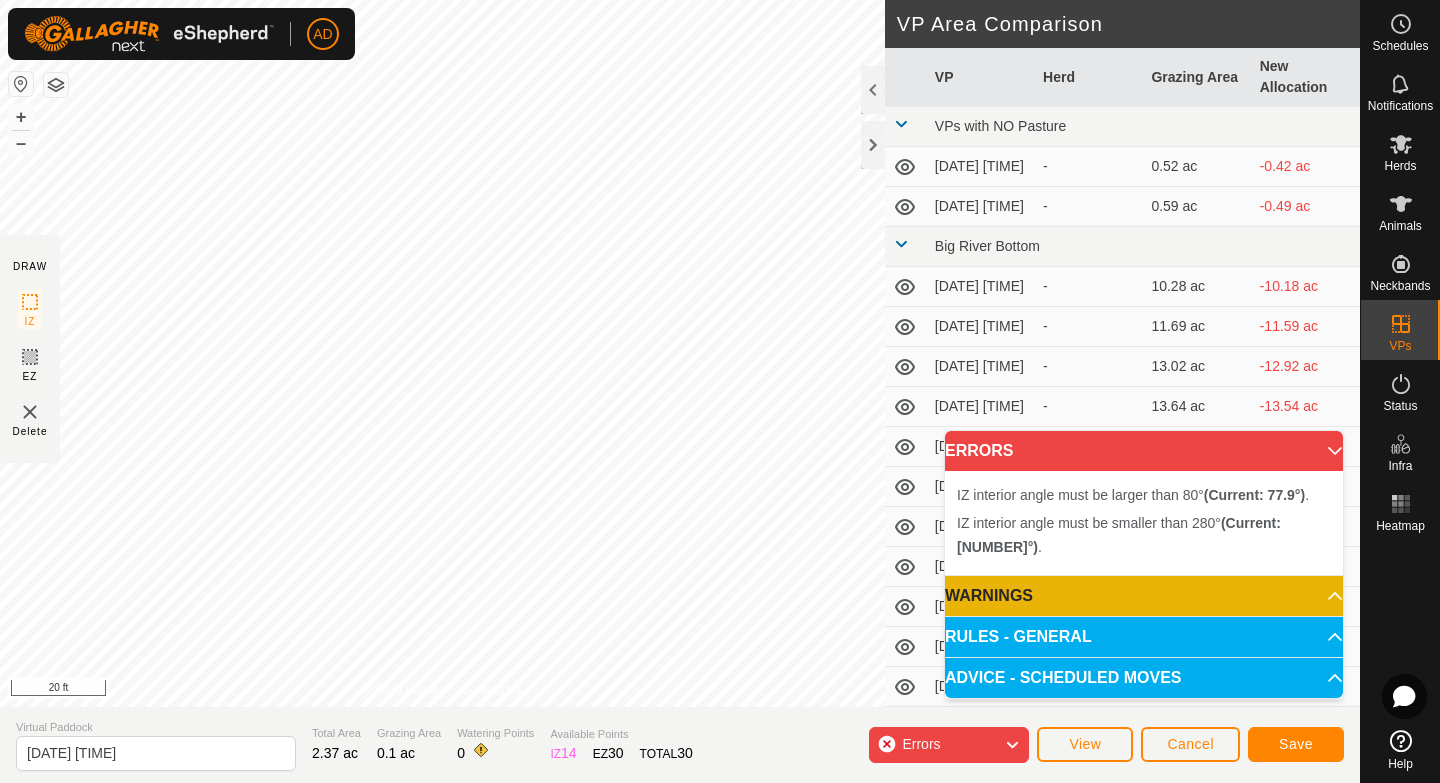 click on "IZ interior angle must be smaller than 280°  (Current: [NUMBER]°) . + – ⇧ i [NUMBER] ft" at bounding box center (442, 353) 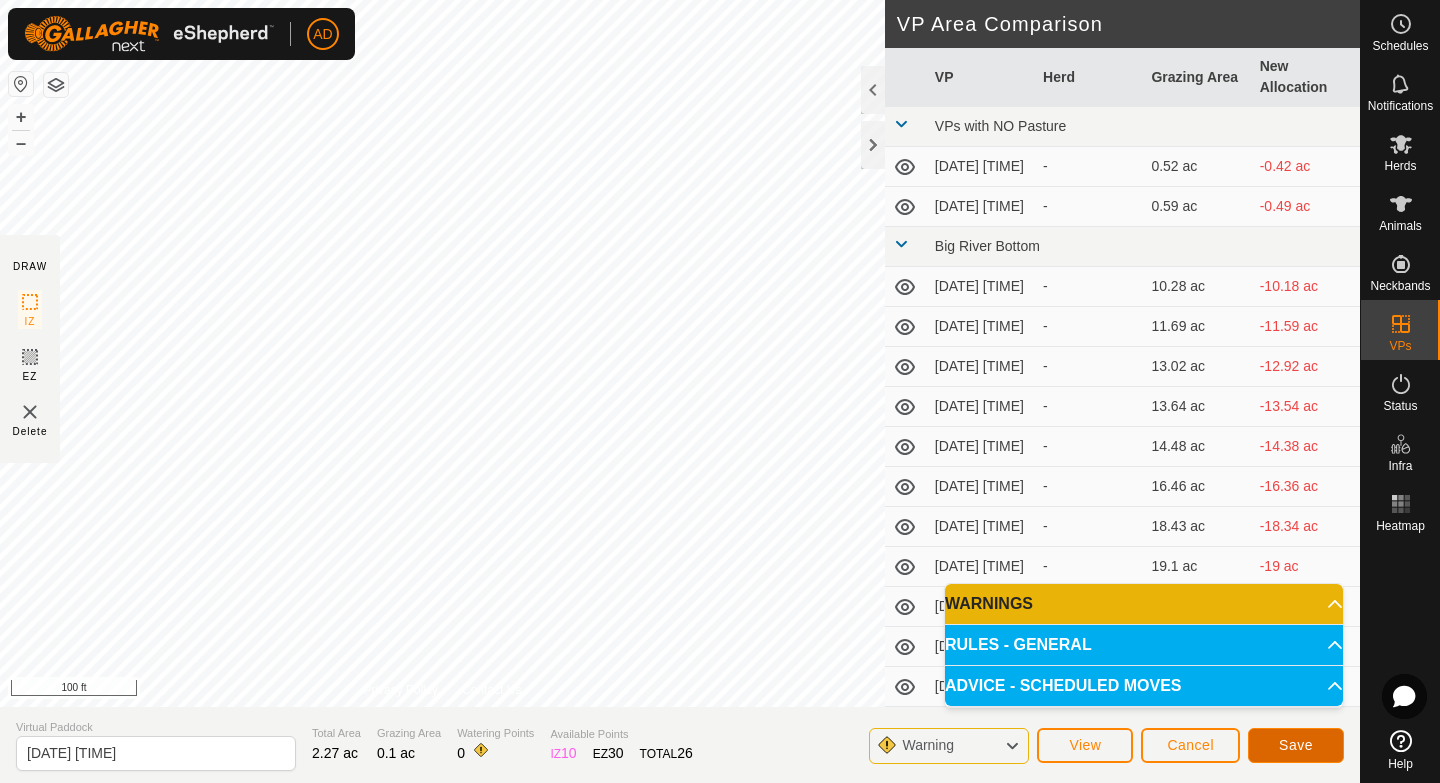 click on "Save" 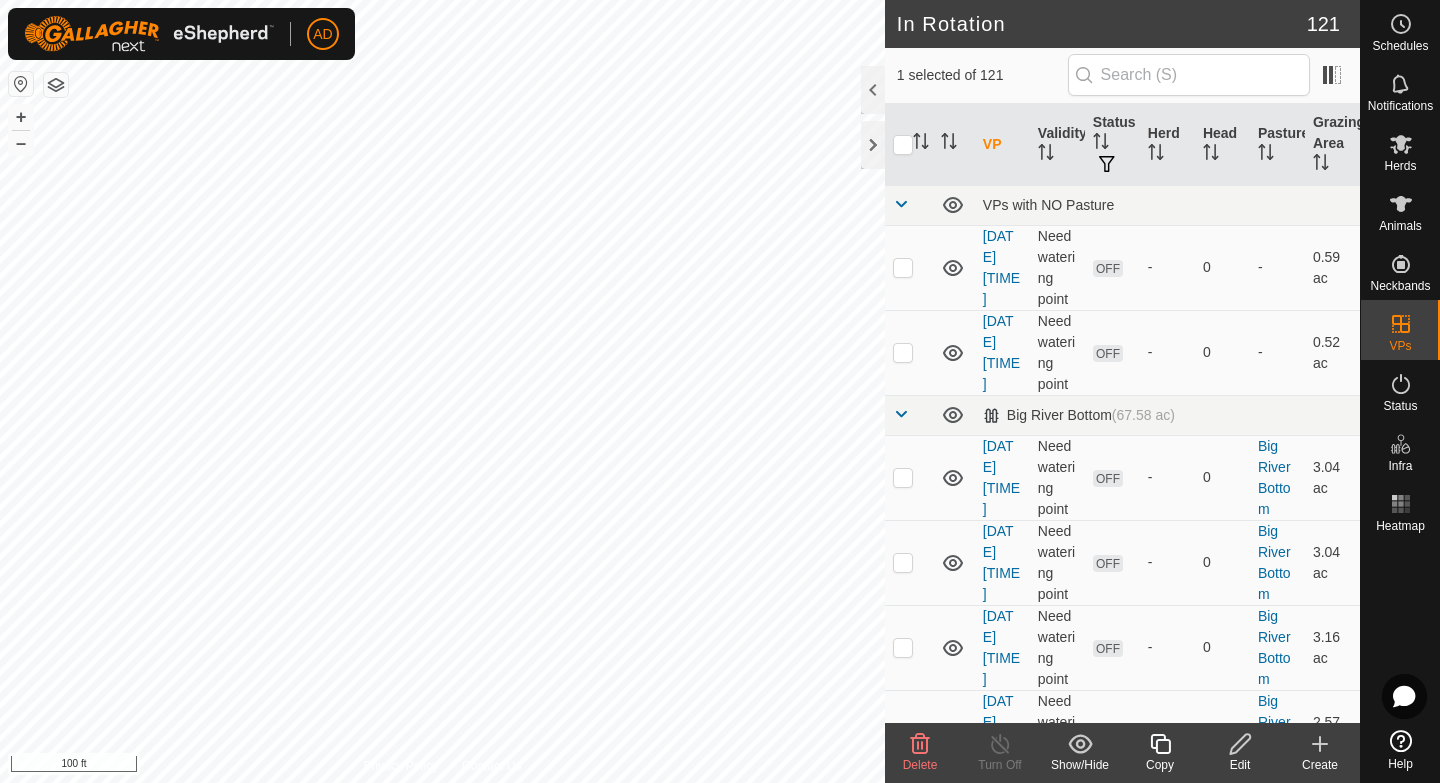 checkbox on "false" 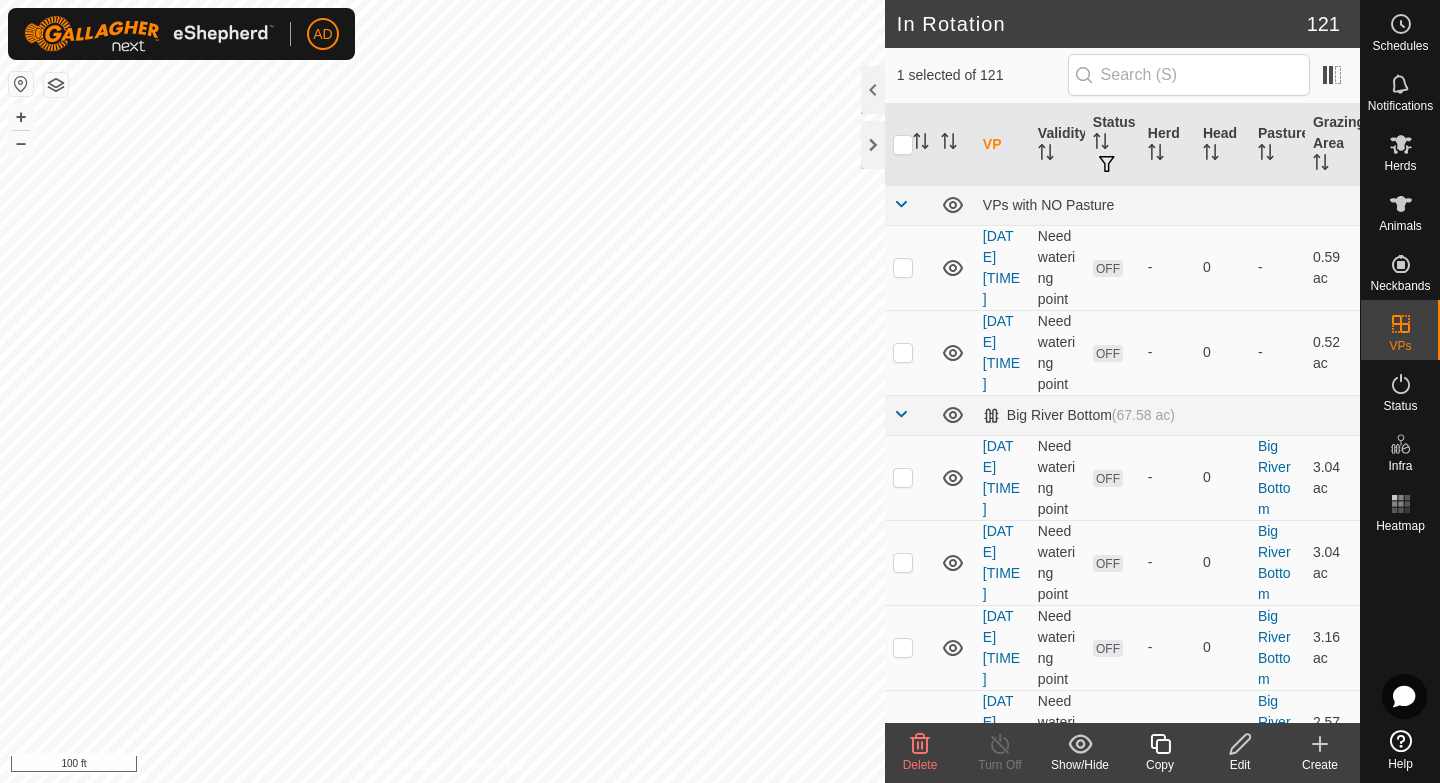 checkbox on "true" 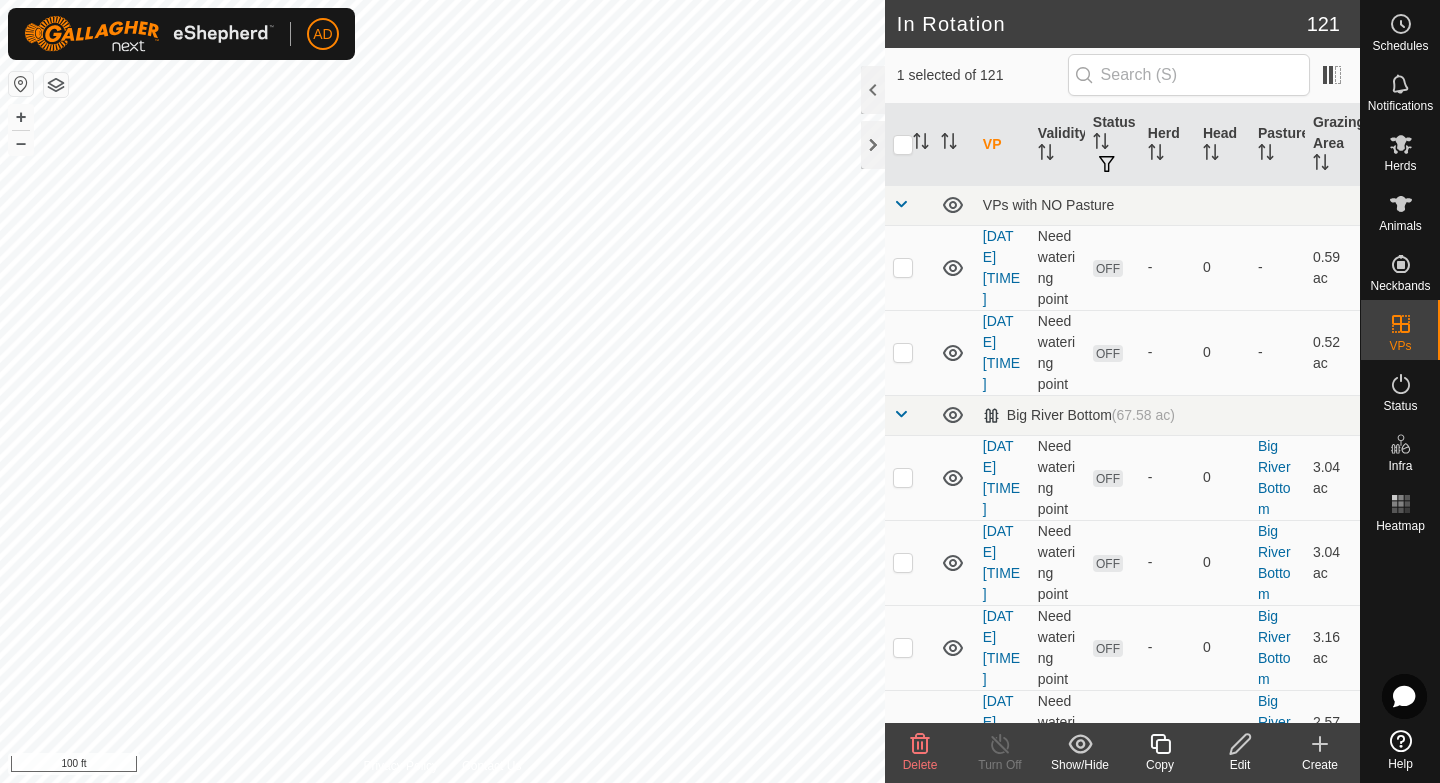 checkbox on "false" 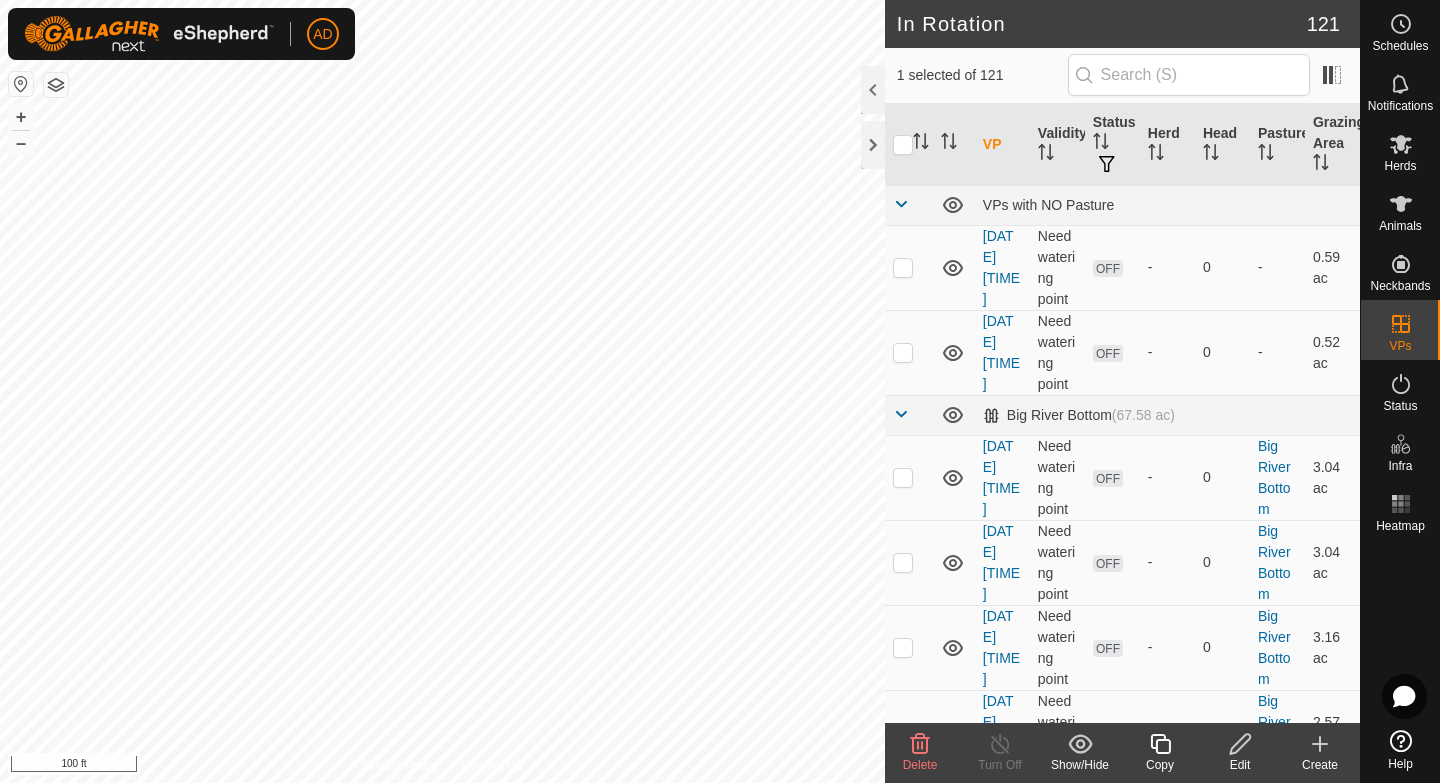 checkbox on "true" 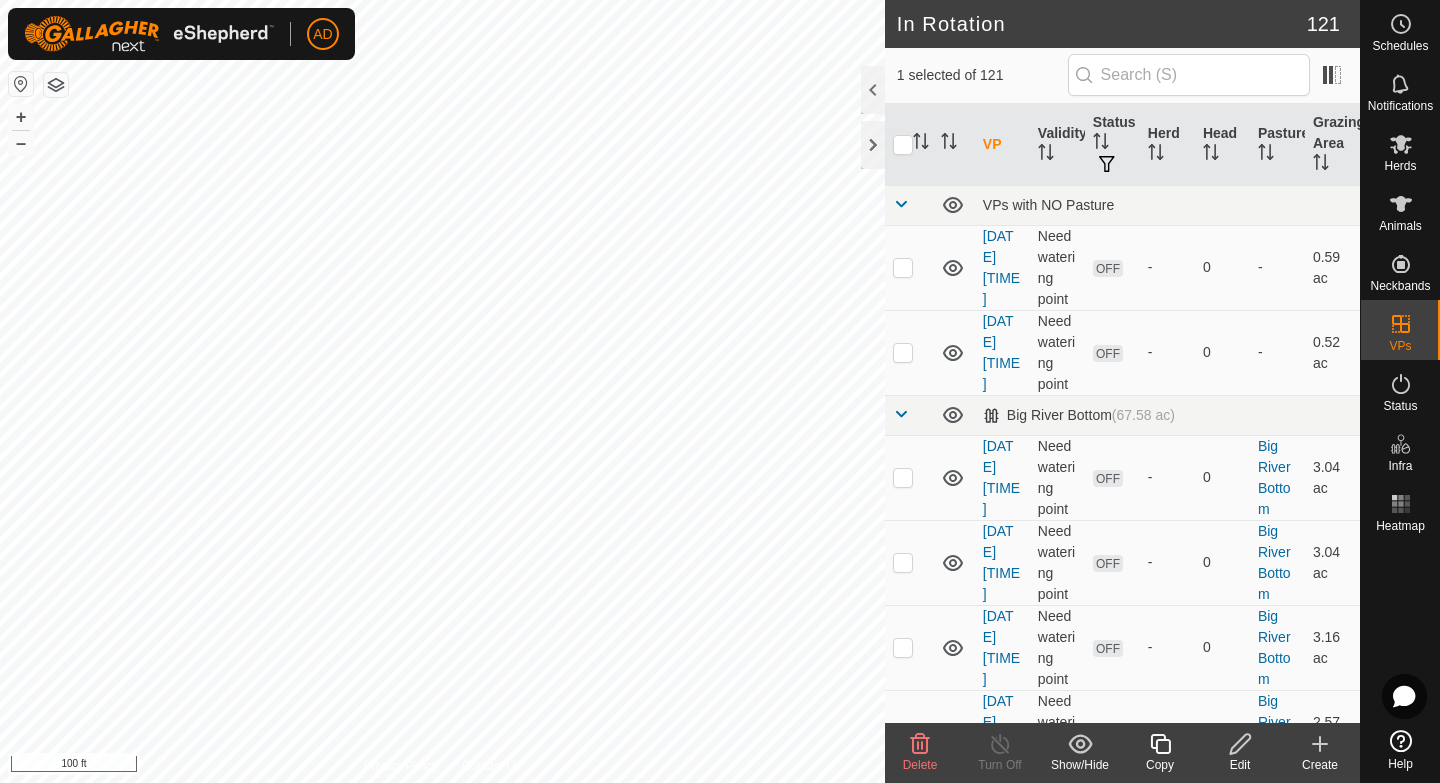 checkbox on "true" 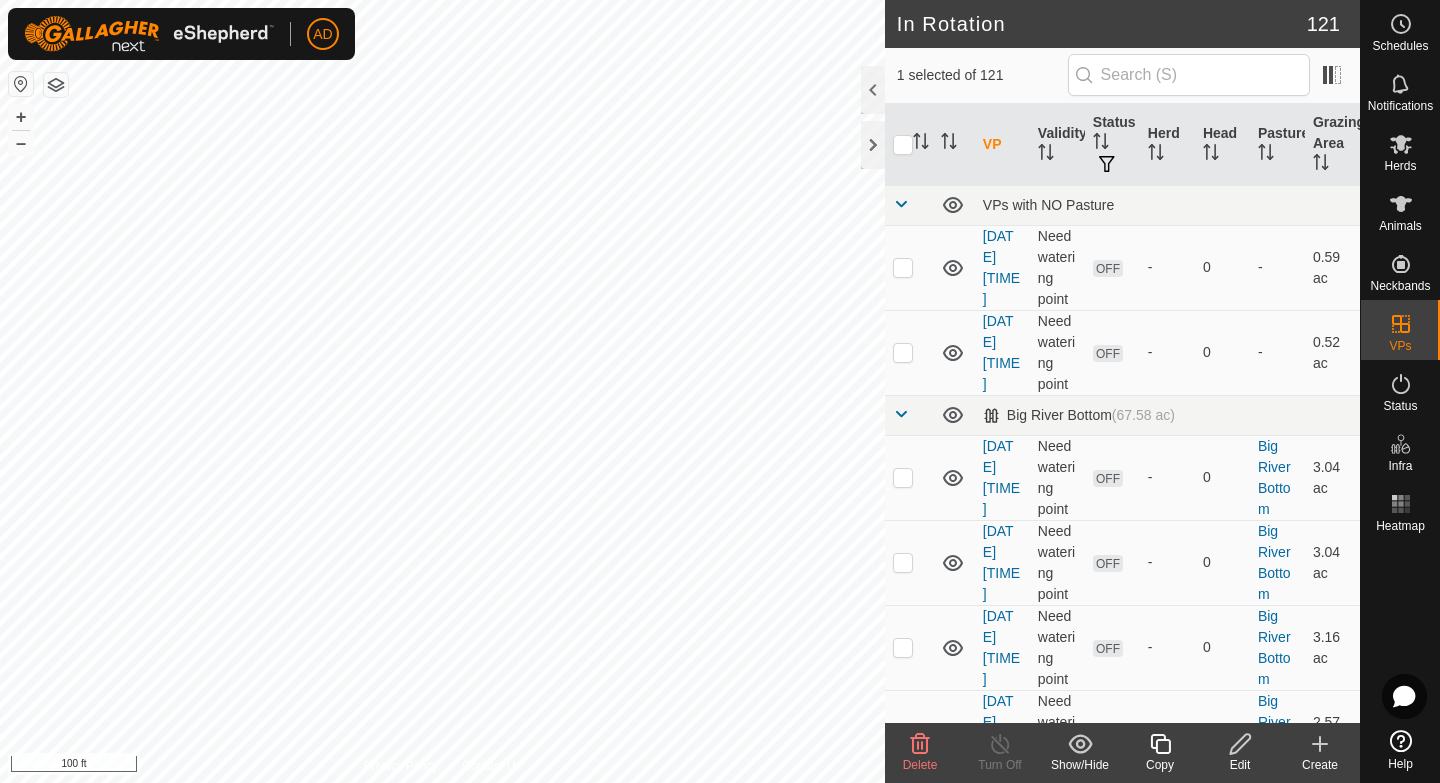 checkbox on "false" 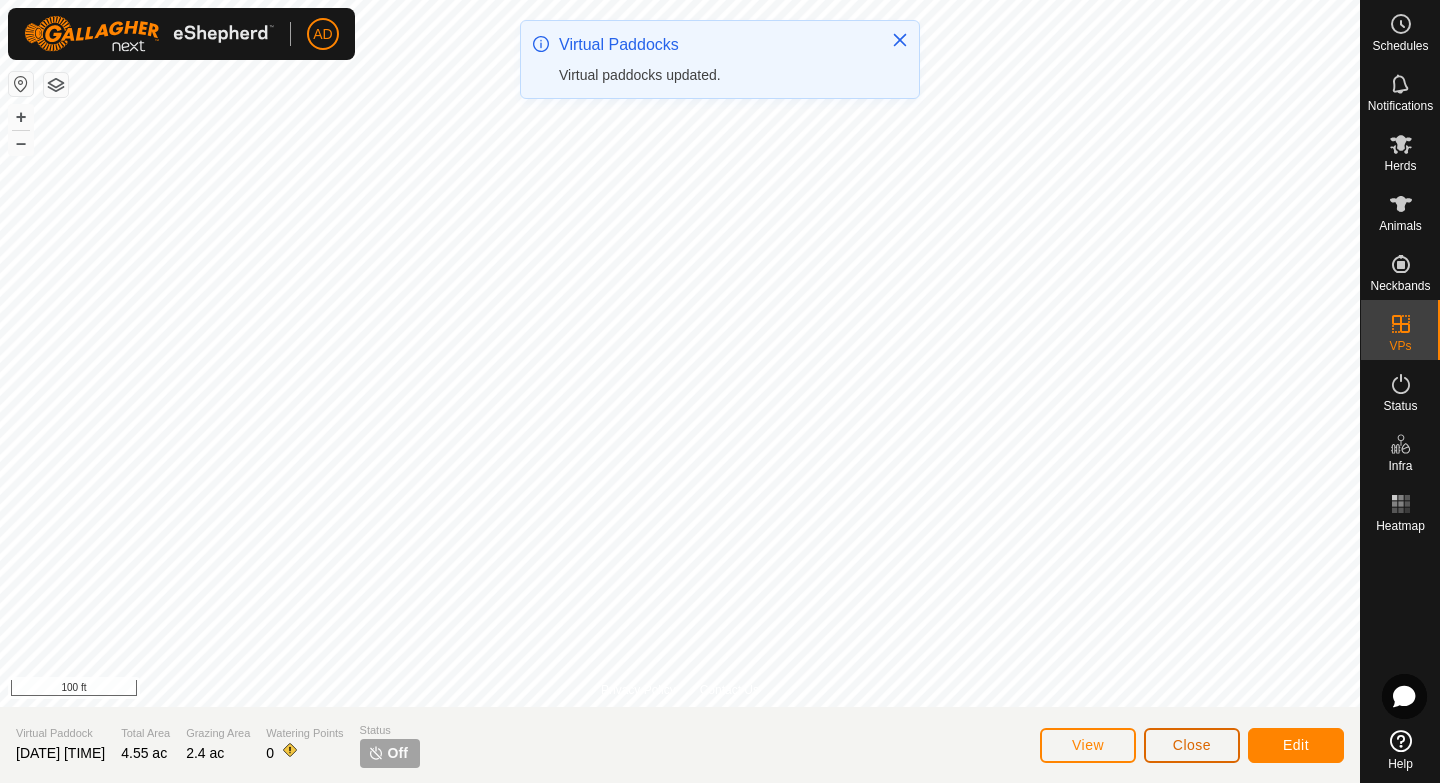 click on "Close" 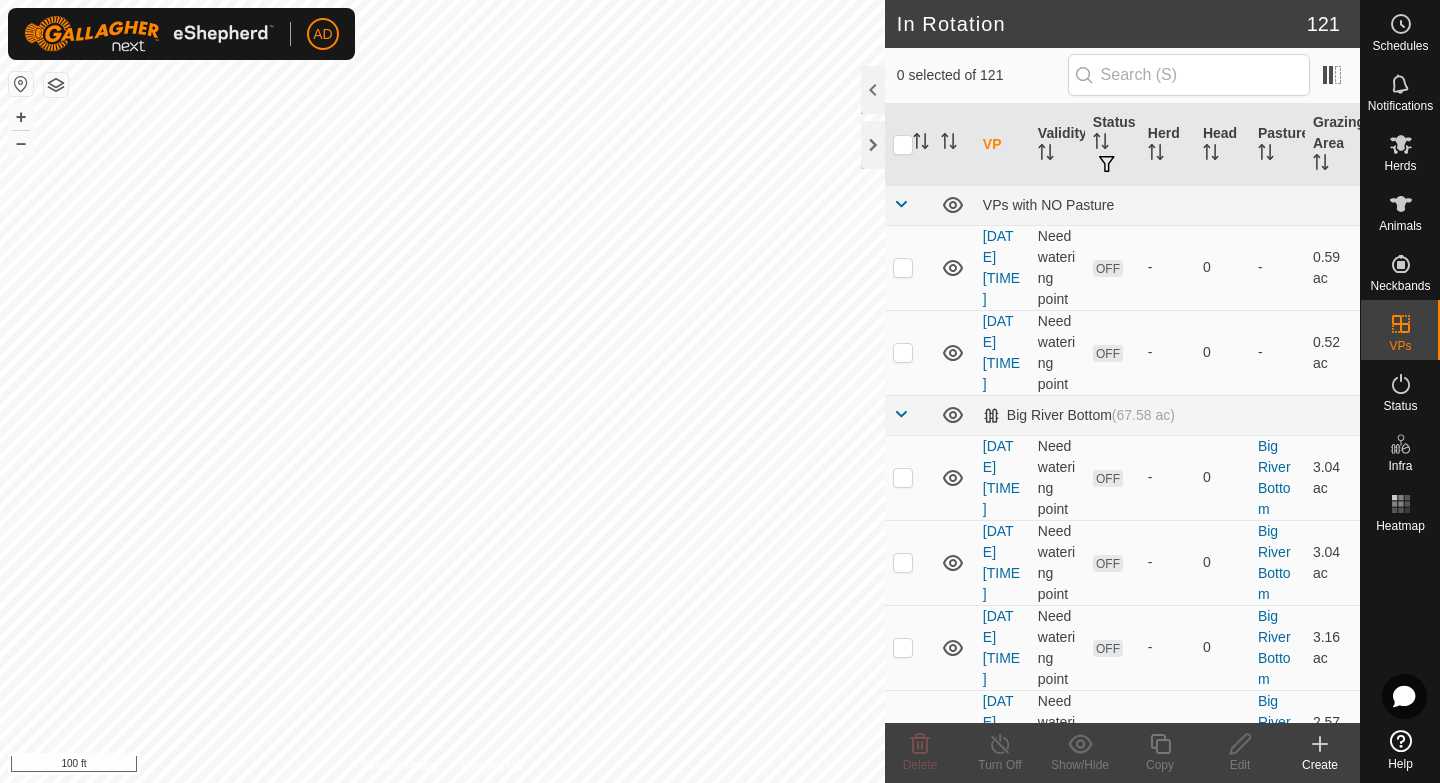 checkbox on "true" 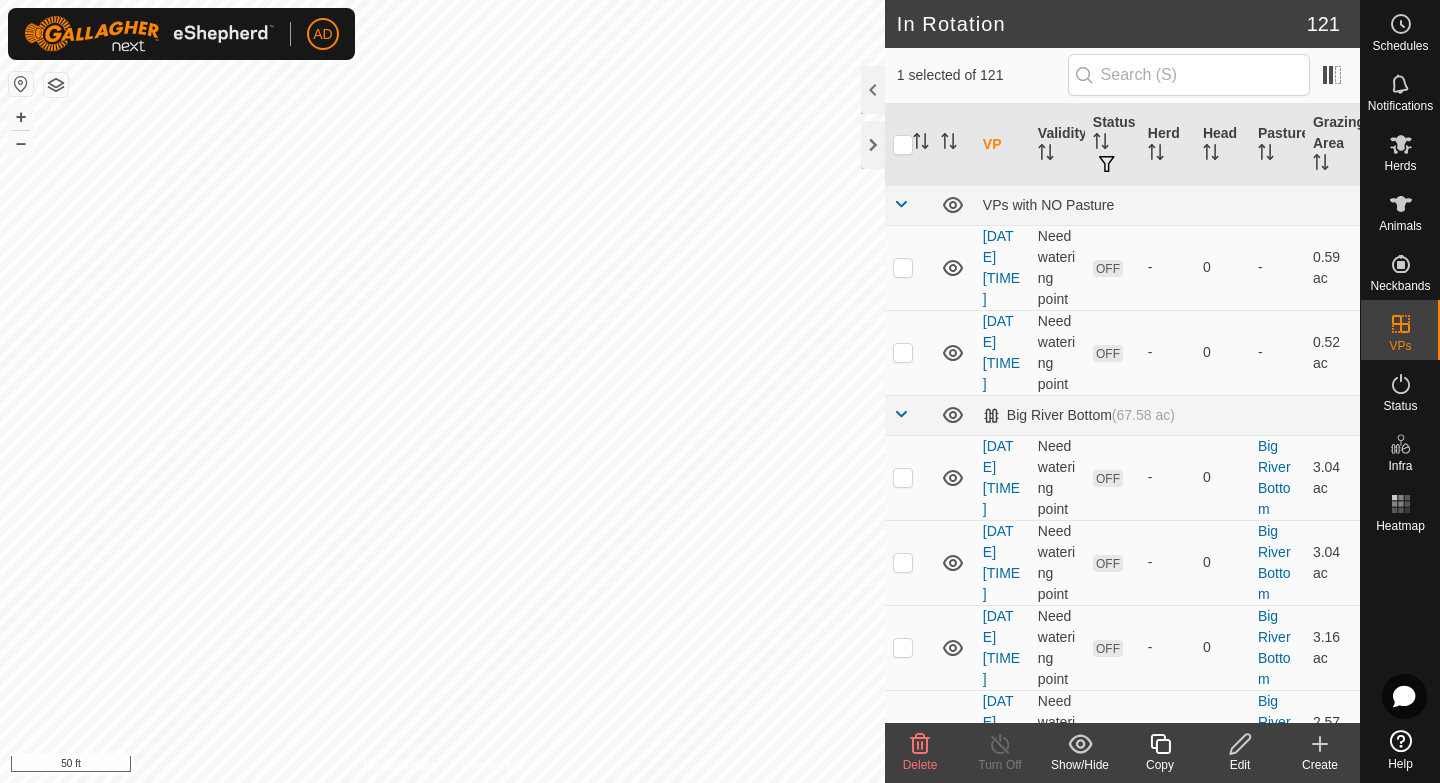 click 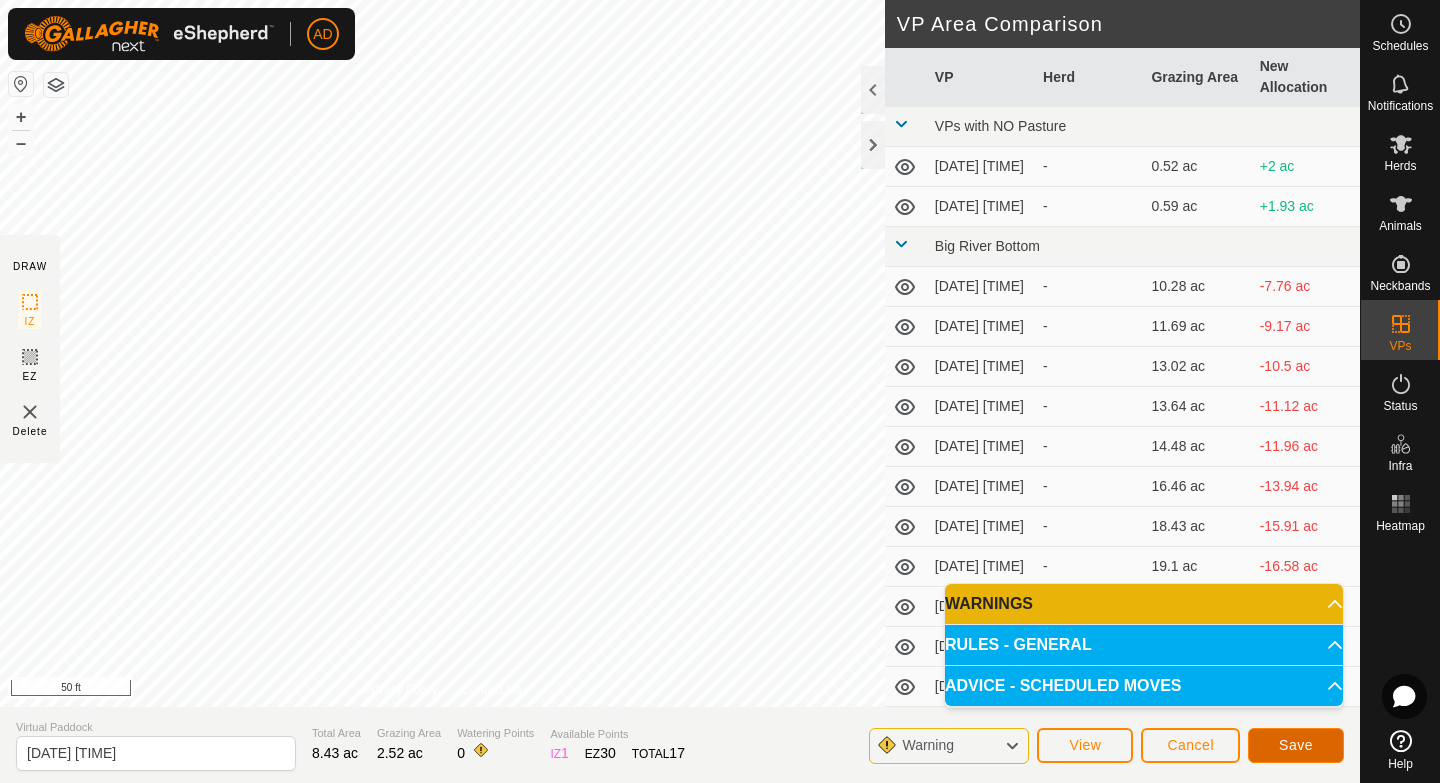 click on "Save" 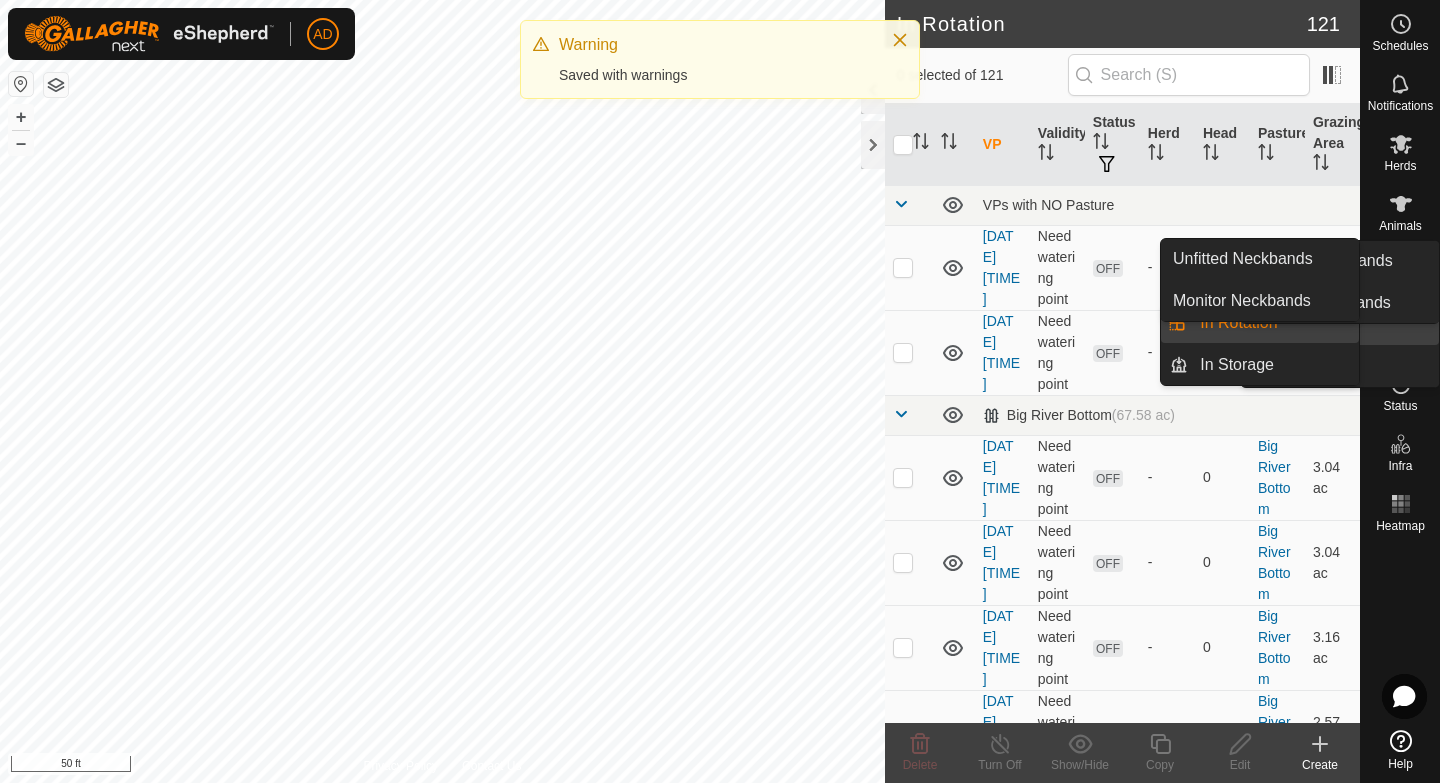 click 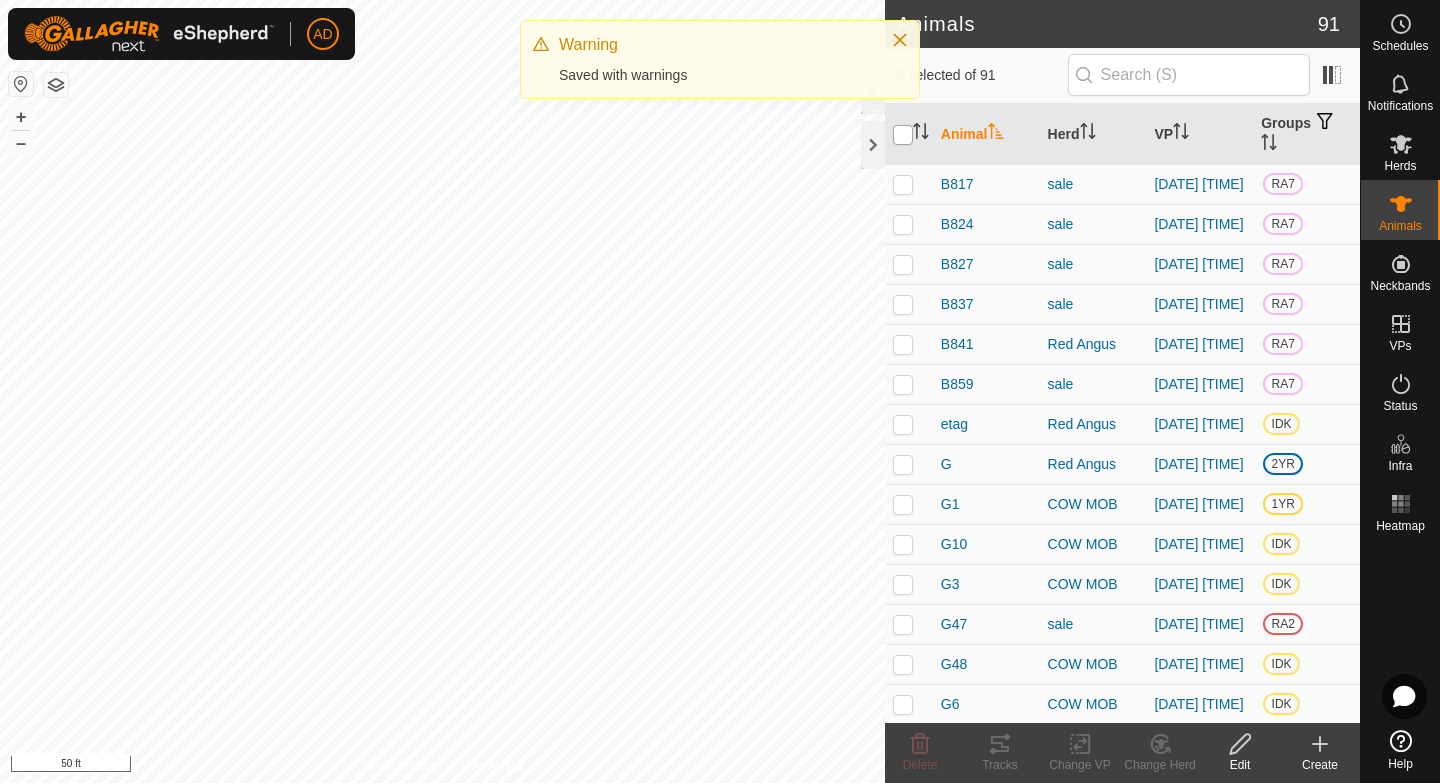 click at bounding box center [903, 135] 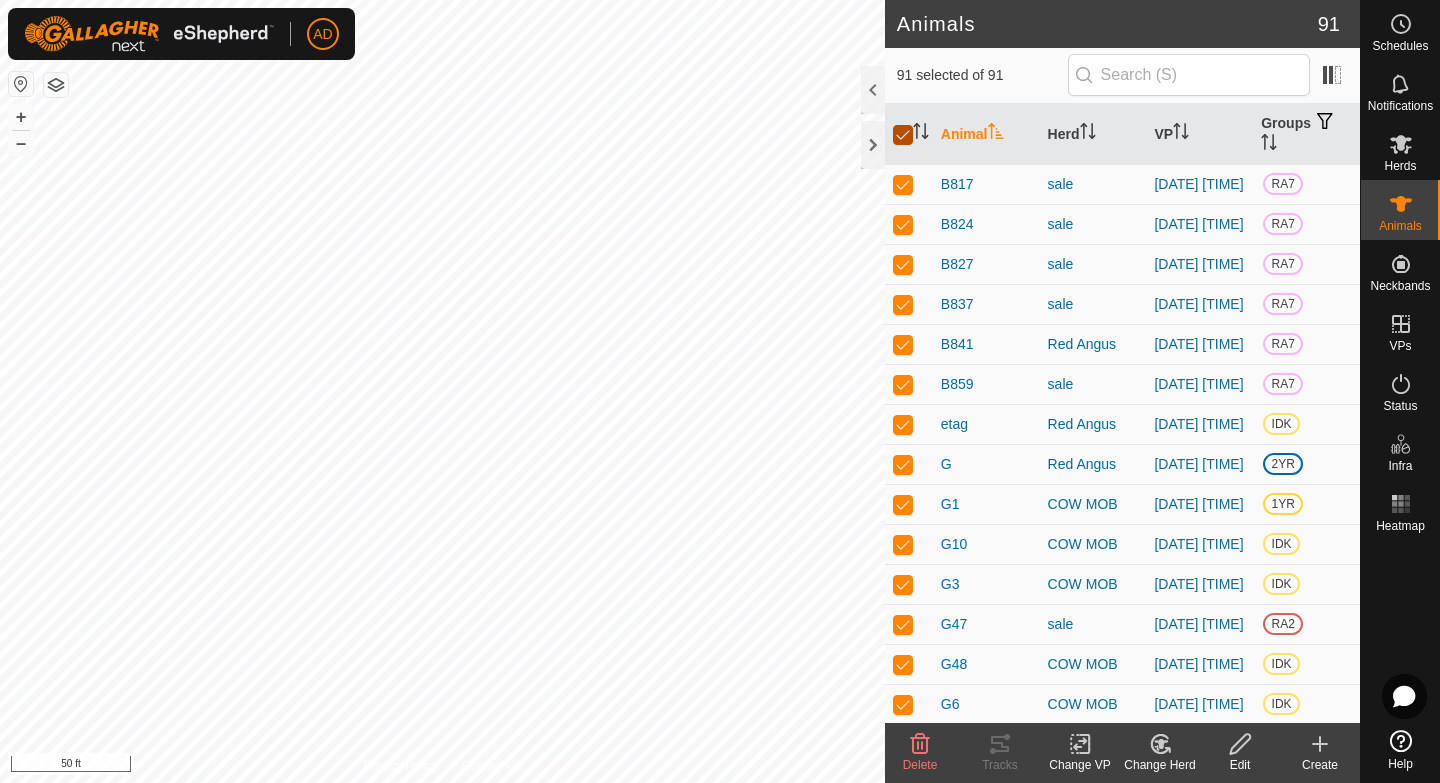 checkbox on "true" 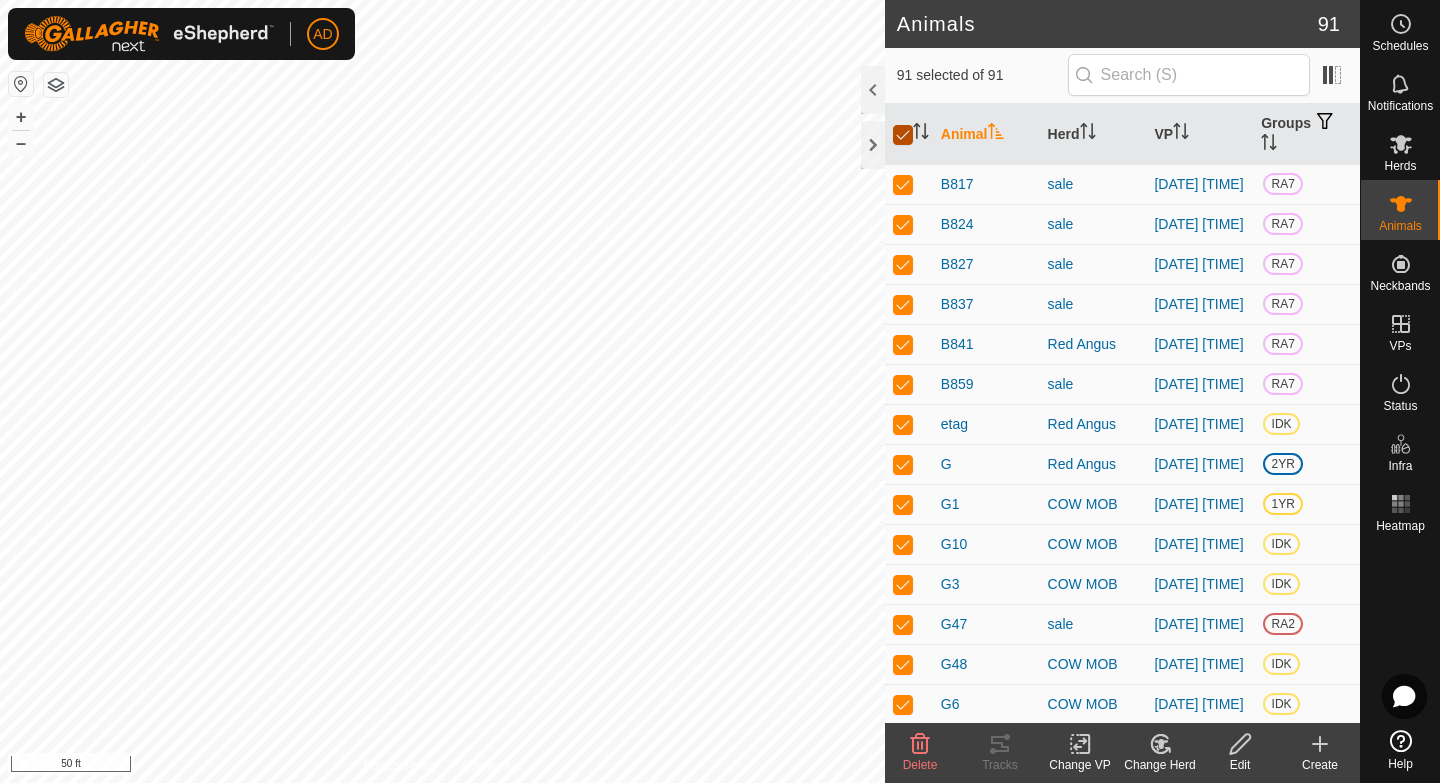 checkbox on "true" 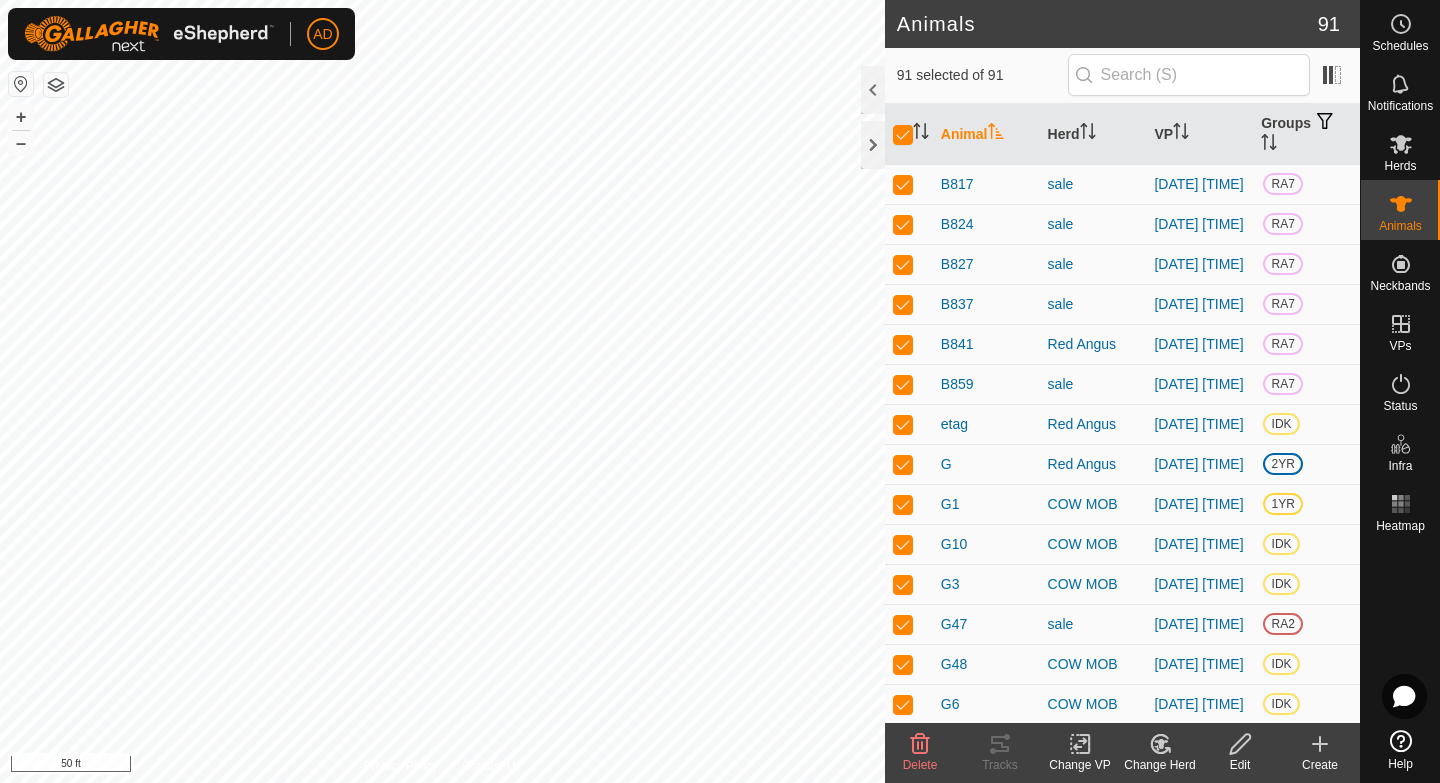 click 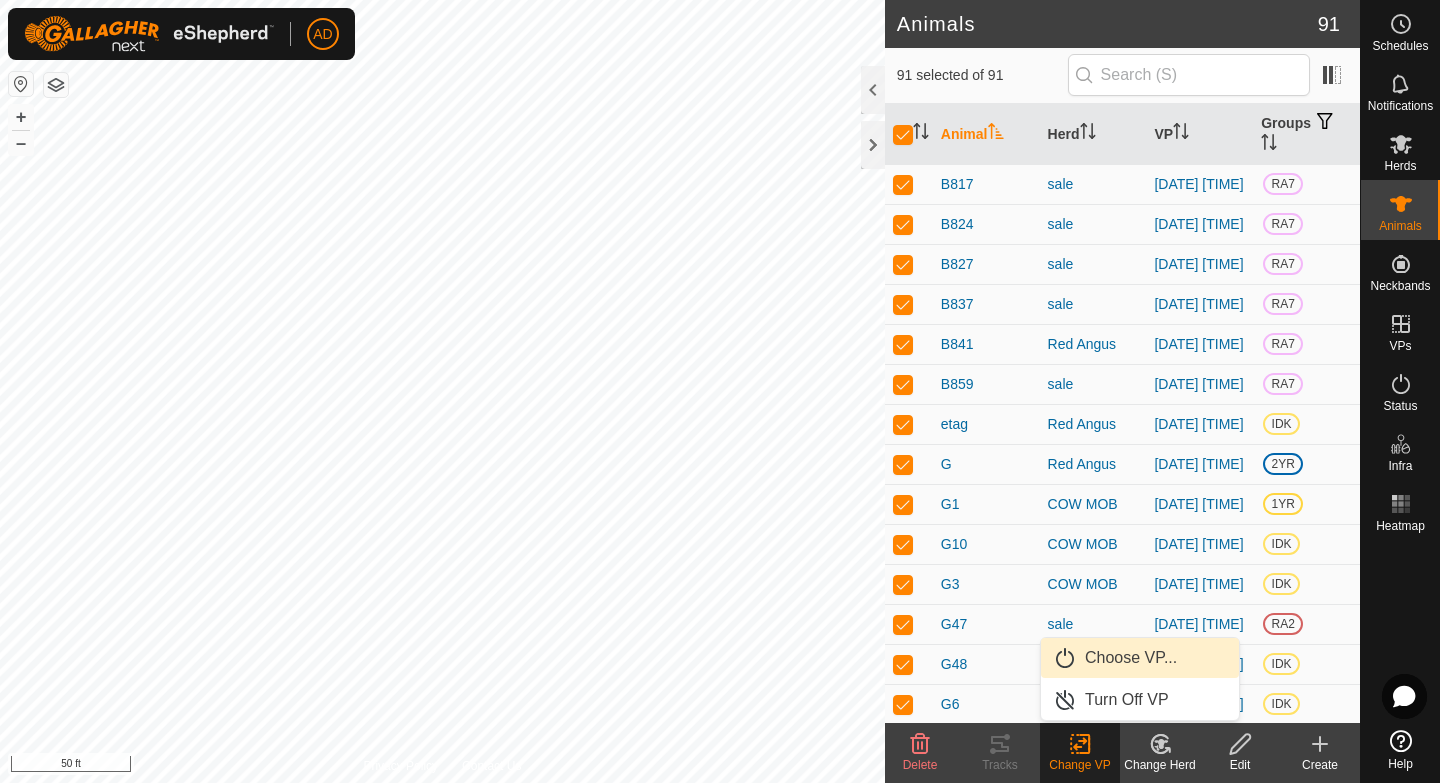 click on "Choose VP..." at bounding box center (1140, 658) 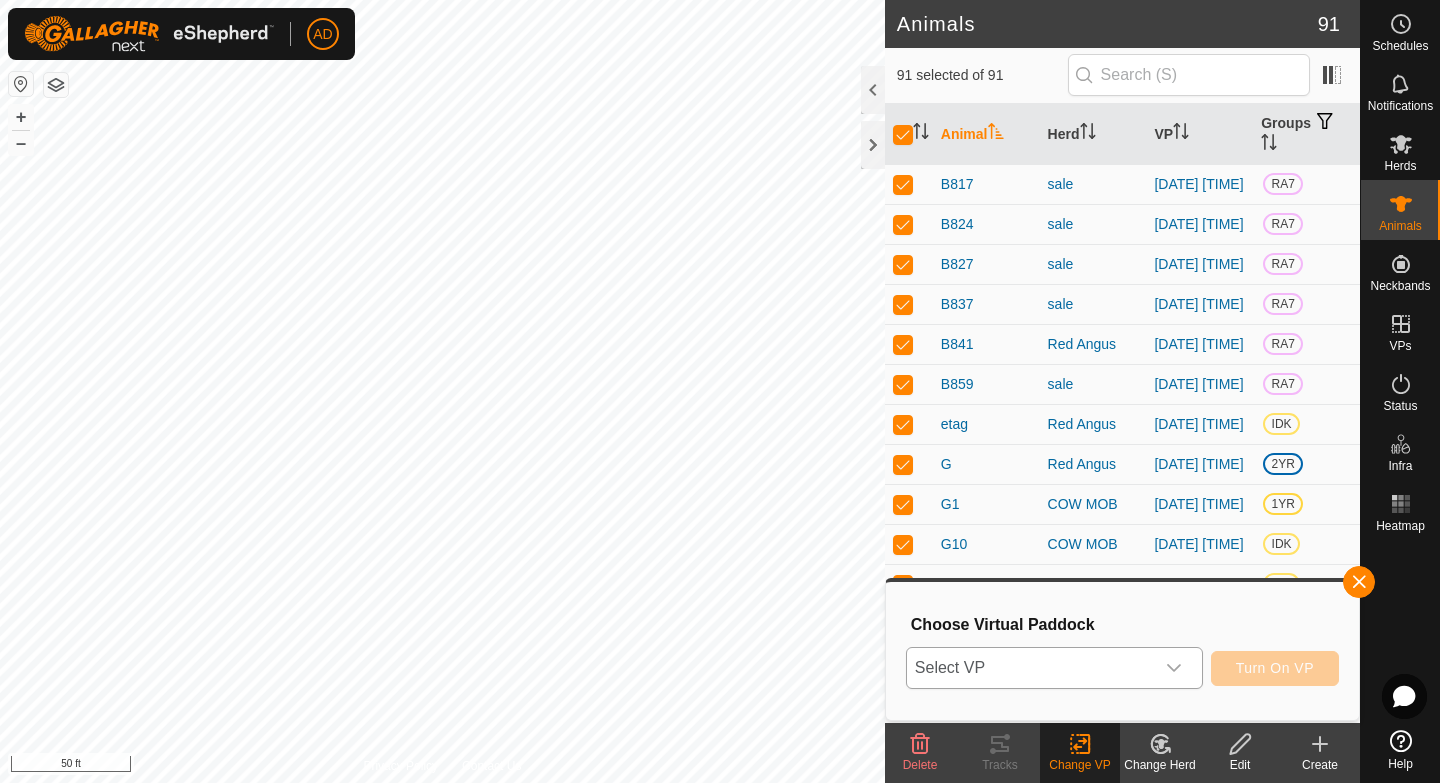 click on "Select VP" at bounding box center [1030, 668] 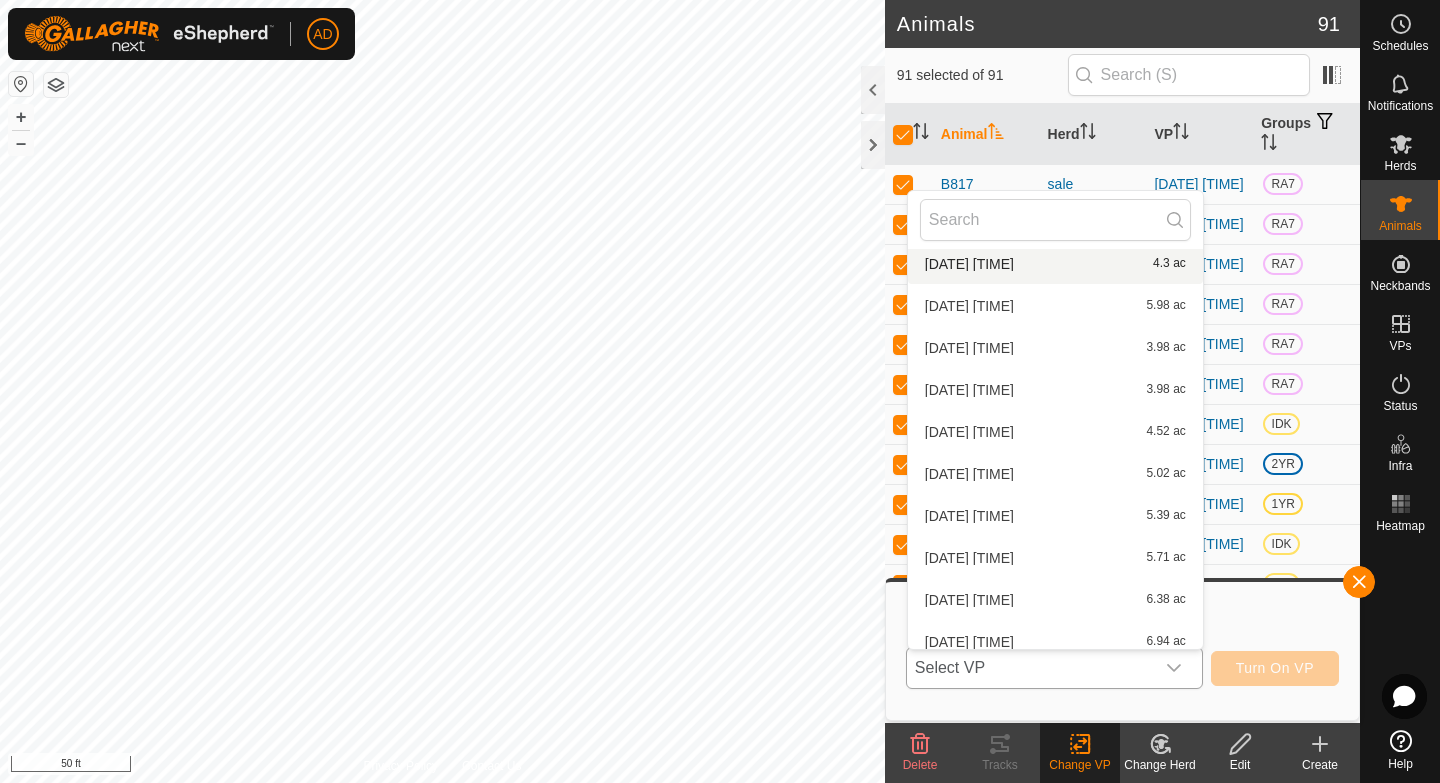 scroll, scrollTop: 3598, scrollLeft: 0, axis: vertical 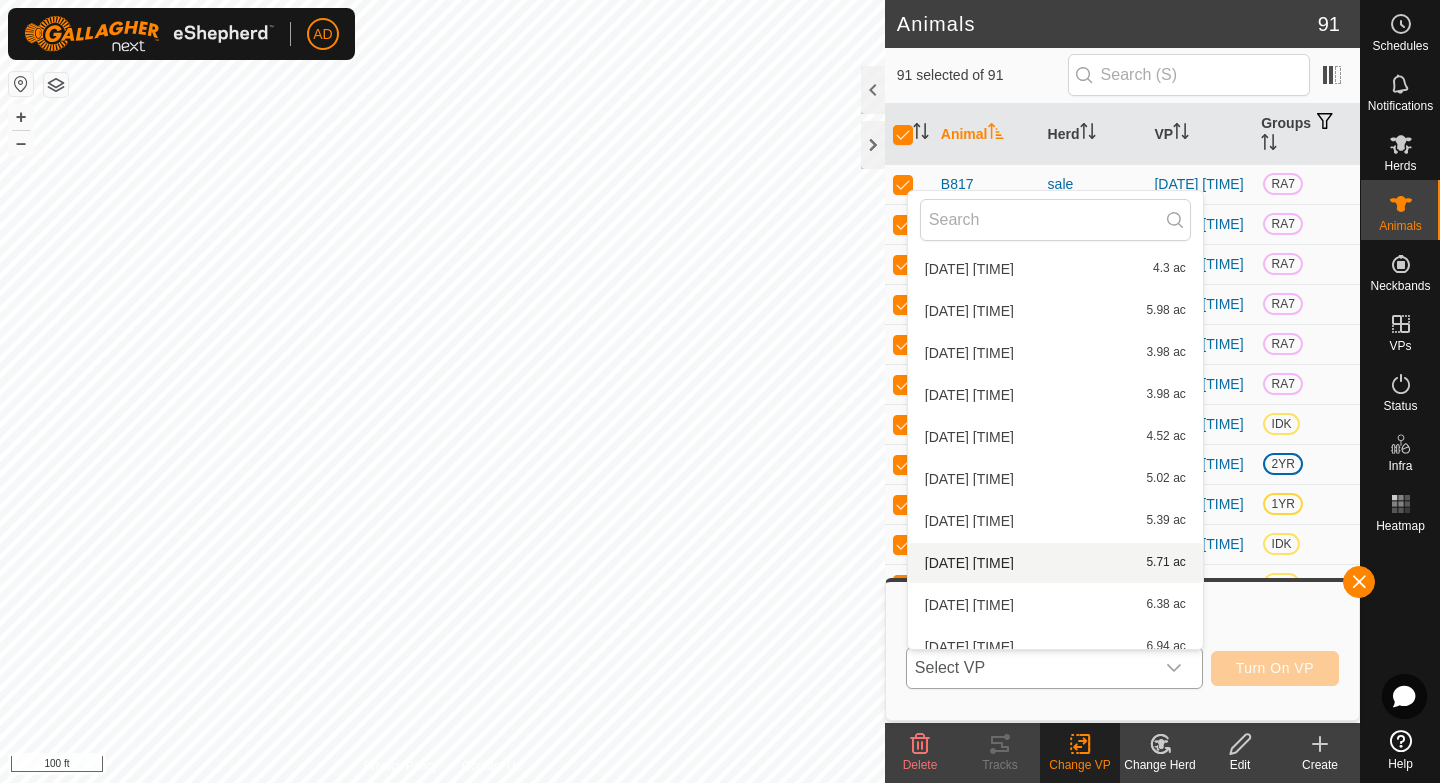 drag, startPoint x: 1004, startPoint y: 293, endPoint x: 1000, endPoint y: 542, distance: 249.03212 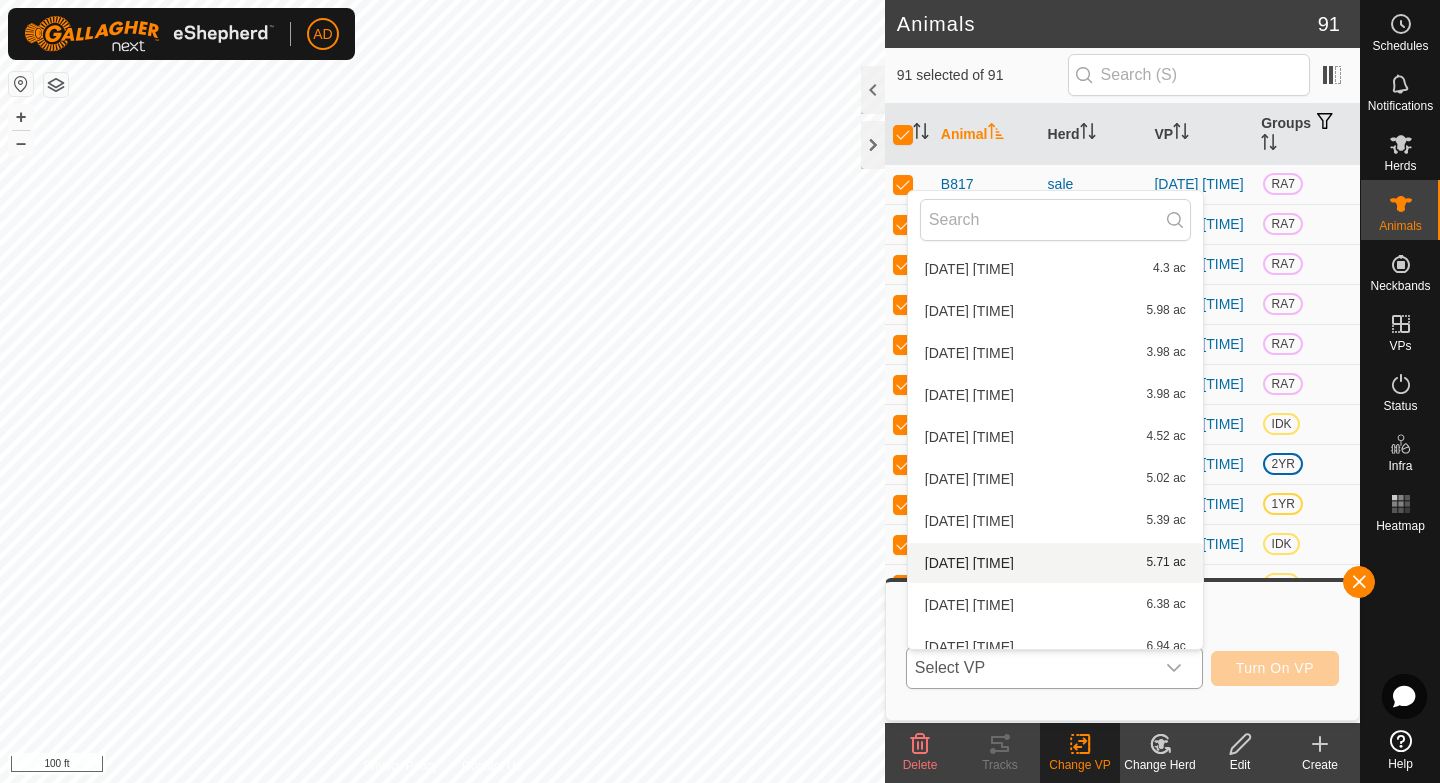 click on "VPs with NO Pasture [DATE] [TIME]  [NUMBER] ac  [DATE] [TIME]  [NUMBER] ac  Big River Bottom [DATE] [TIME]  [NUMBER] ac  [DATE] [TIME]  [NUMBER] ac  [DATE] [TIME]  [NUMBER] ac  [DATE] [TIME]  [NUMBER] ac  [DATE] [TIME]  [NUMBER] ac  [DATE] [TIME]  [NUMBER] ac  [DATE] [TIME]  [NUMBER] ac  [DATE] [TIME]  [NUMBER] ac  [DATE] [TIME]  [NUMBER] ac  [DATE] [TIME]  [NUMBER] ac  [DATE] [TIME]  [NUMBER] ac  [DATE] [TIME]  [NUMBER] ac  [DATE] [TIME]  [NUMBER] ac  [DATE] [TIME]  [NUMBER] ac  [DATE] [TIME]  [NUMBER] ac  [DATE] [TIME]  [NUMBER] ac  [DATE] [TIME]  [NUMBER] ac  [DATE] [TIME]  [NUMBER] ac  Front Pasture [DATE] [TIME]  [NUMBER] ac  [DATE] [TIME]  [NUMBER] ac  mobile home [DATE] [TIME]  [NUMBER] ac  Old Bottom Hay Field [DATE] [TIME]  [NUMBER] ac  [DATE] [TIME]  [NUMBER] ac  [DATE] [TIME]  [NUMBER] ac  [DATE] [TIME]  [NUMBER] ac  [DATE] [TIME]  [NUMBER] ac  [DATE] [TIME]  [NUMBER] ac  [DATE] [TIME]  [NUMBER] ac   [NUMBER] ac" at bounding box center (1055, -648) 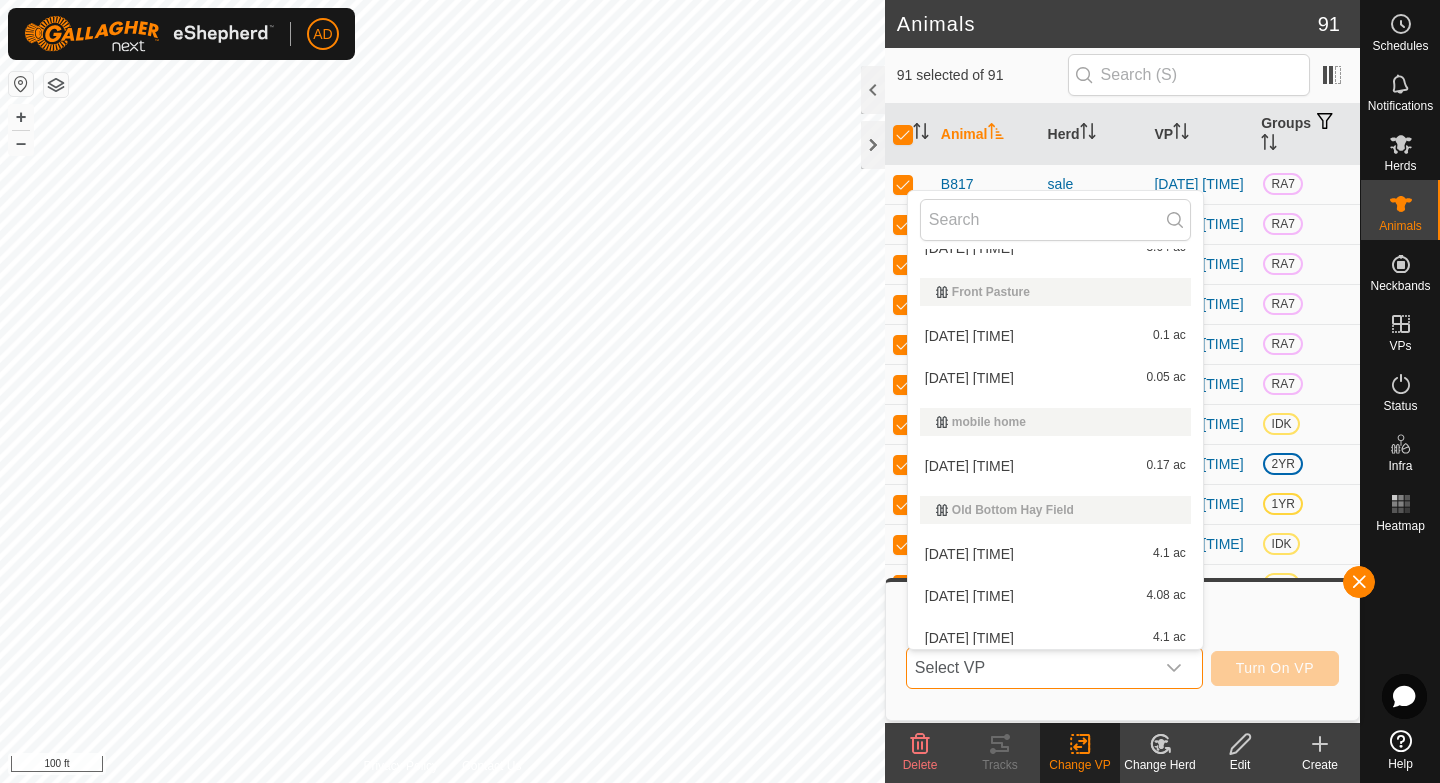scroll, scrollTop: 0, scrollLeft: 0, axis: both 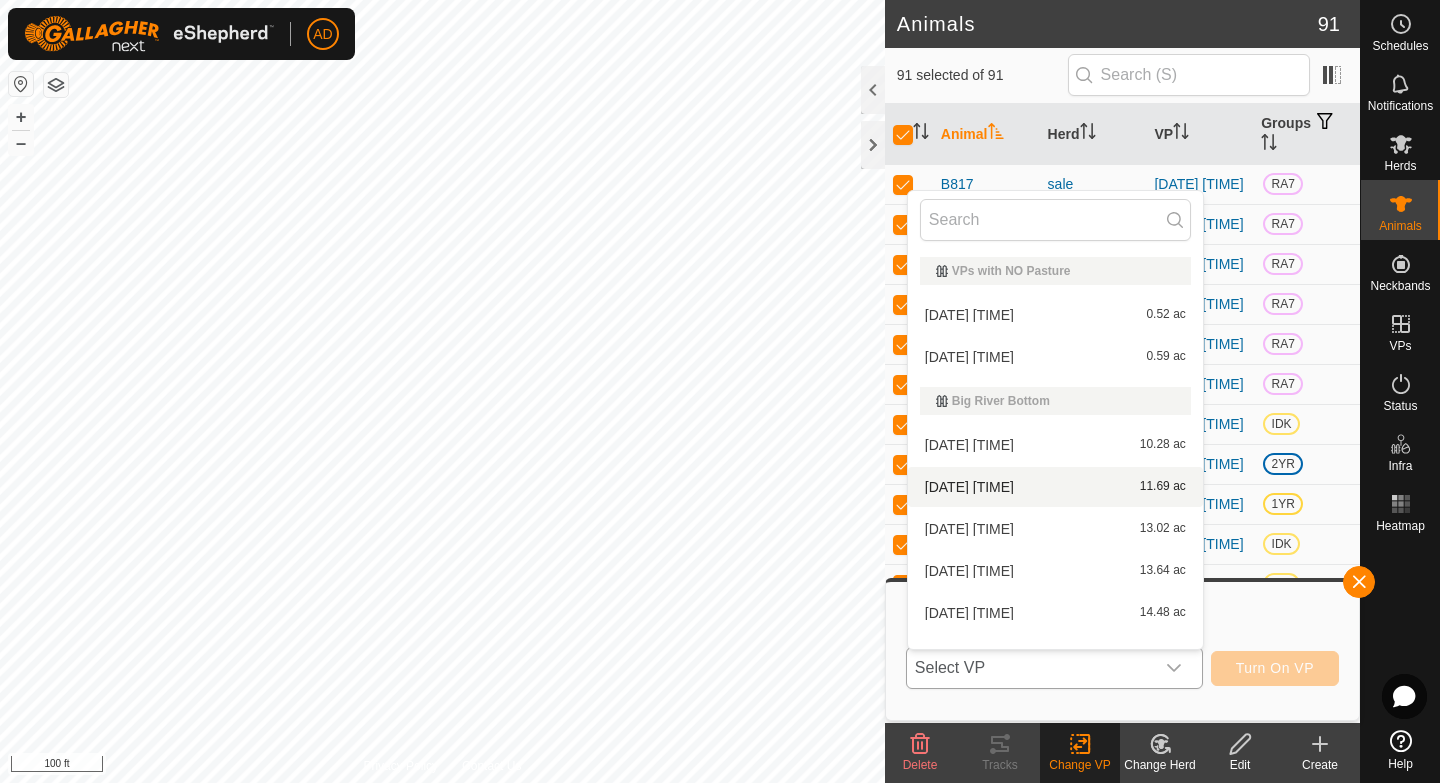 click on "AD Schedules Notifications Herds Animals Neckbands VPs Status Infra Heatmap Help Animals 91  91 selected of 91   Animal   Herd   VP   Groups   B817   sale  [DATE] [TIME]  RA7
B824   sale  [DATE] [TIME]  RA7
B827   sale  [DATE] [TIME]  RA7
B837   sale  [DATE] [TIME]  RA7
B841   Red Angus  [DATE] [TIME]  RA7
B859   sale  [DATE] [TIME]  RA7
etag   Red Angus  [DATE] [TIME]  IDK
G   Red Angus  [DATE] [TIME]  2YR
G1   COW MOB  [DATE] [TIME]  1YR
G10   COW MOB  [DATE] [TIME]  IDK
G3   COW MOB  [DATE] [TIME]  IDK
G47   sale  [DATE] [TIME]  RA2
G48   COW MOB  [DATE] [TIME]  IDK
G6   COW MOB  [DATE] [TIME]  IDK
G77   COW MOB  [DATE] [TIME]  2YR
G78   sale  [DATE] [TIME]  2YR
G79   COW MOB  [DATE] [TIME]  2YR
G8   Red Angus  [DATE] [TIME]  RA3
G85   COW MOB  [DATE] [TIME]  IDK
G86   COW MOB  [DATE] [TIME]  2YR
G9   sale  [DATE] [TIME]  RA2
G91   COW MOB  [DATE] [TIME]  IDK
G92   IDK" at bounding box center (720, 391) 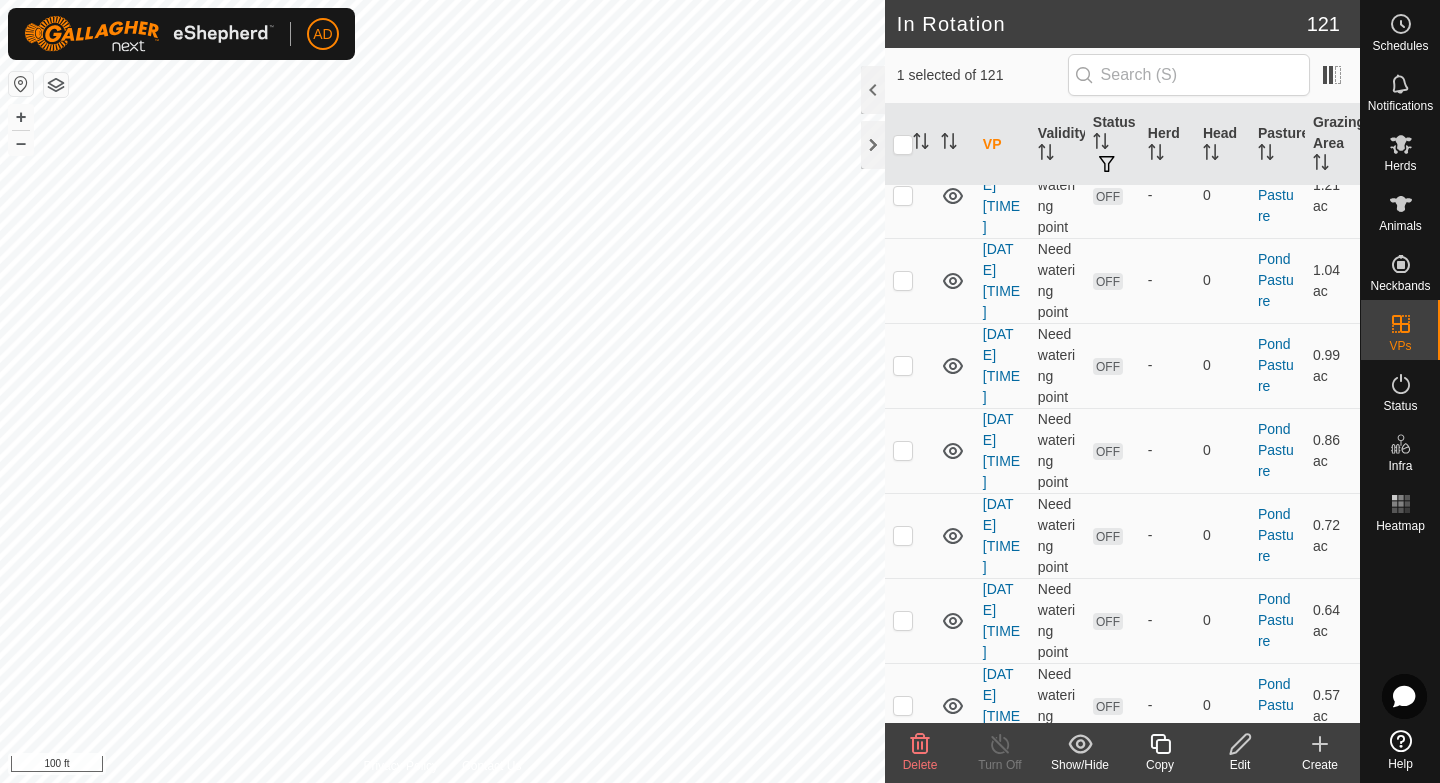 scroll, scrollTop: 10699, scrollLeft: 0, axis: vertical 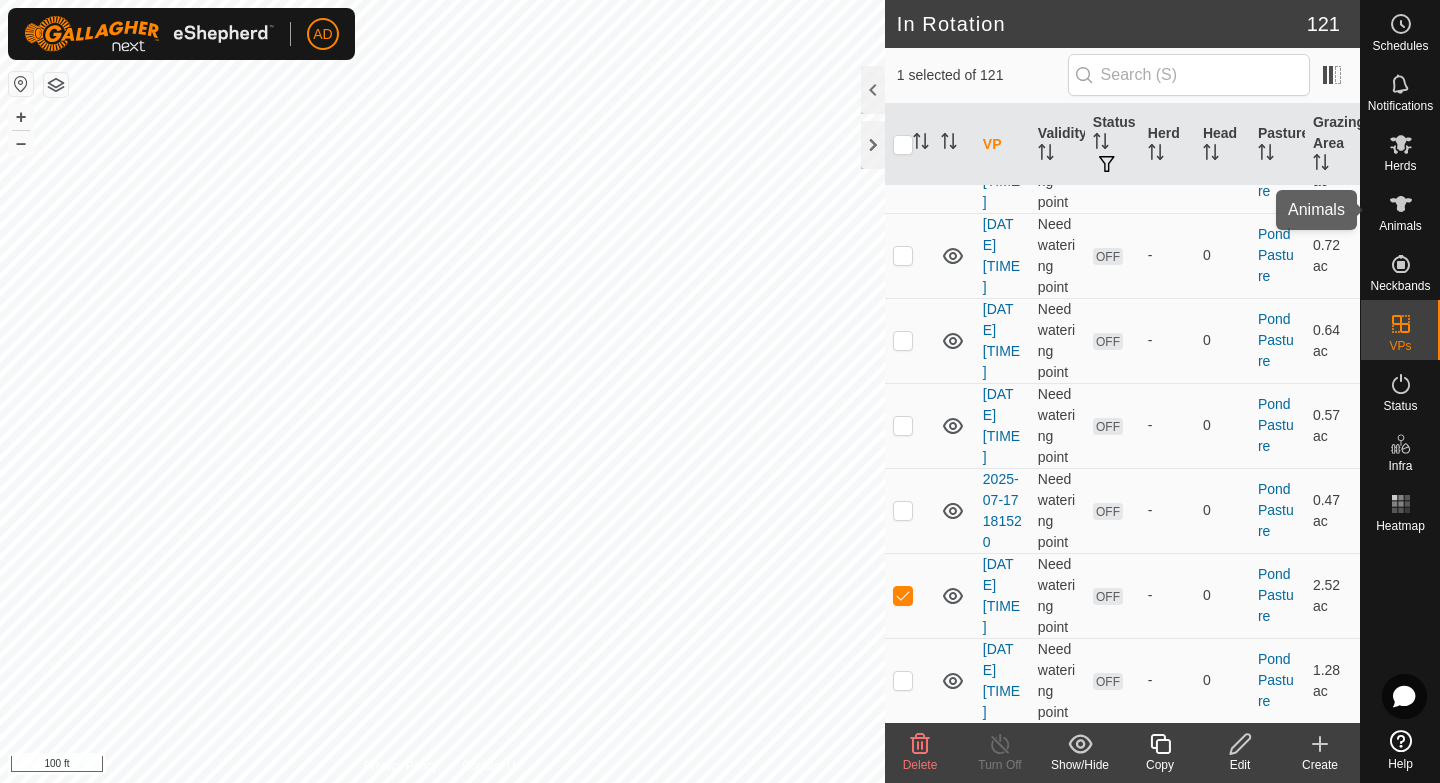 click on "Animals" at bounding box center (1400, 210) 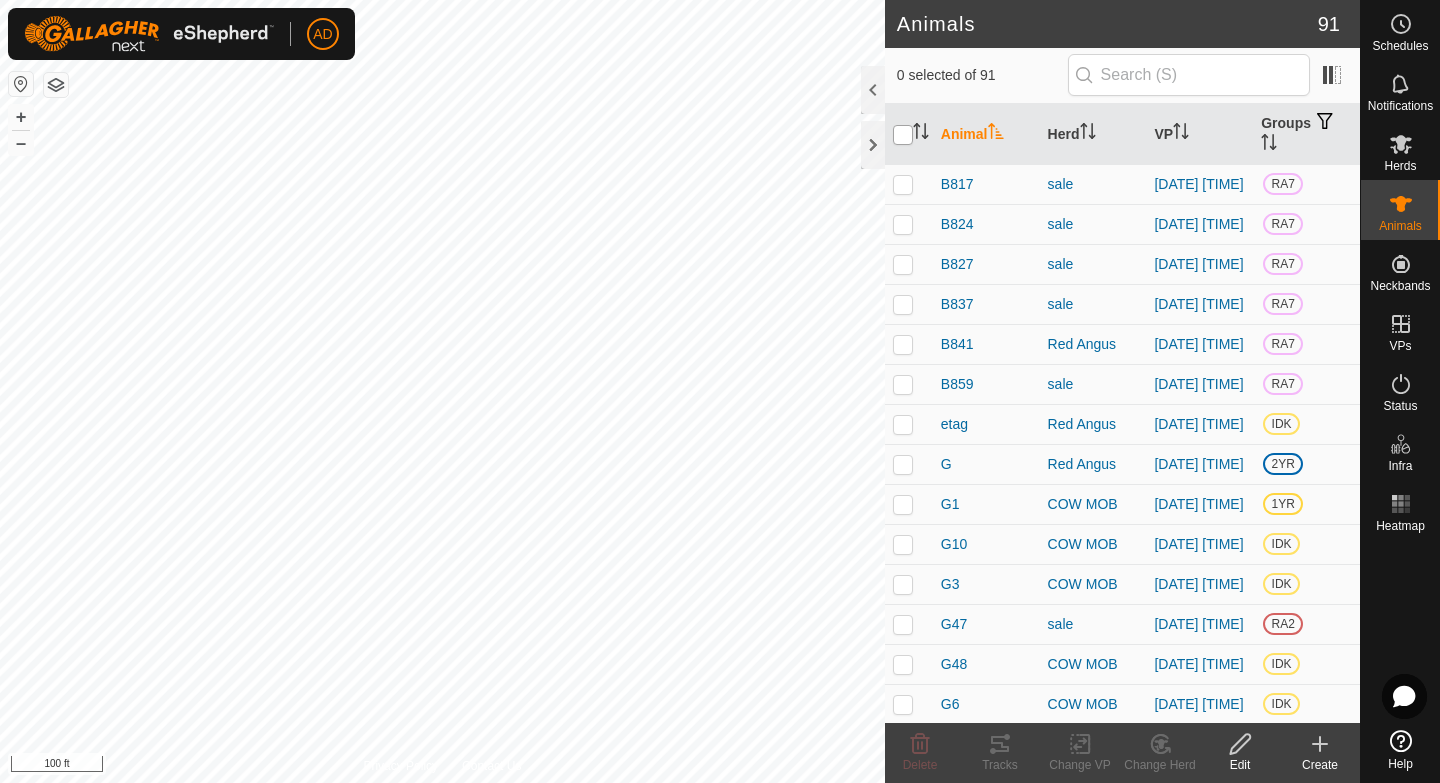 click at bounding box center (903, 135) 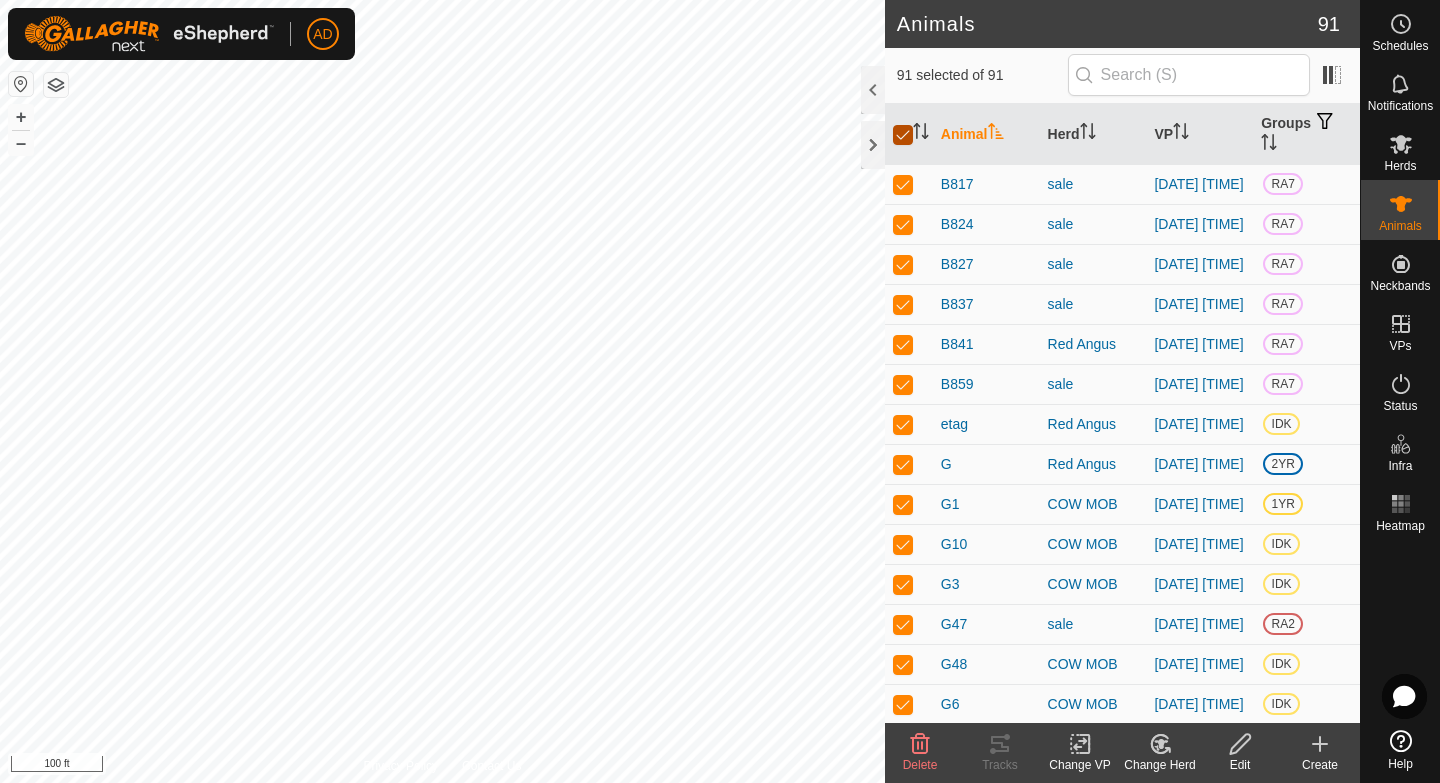 checkbox on "true" 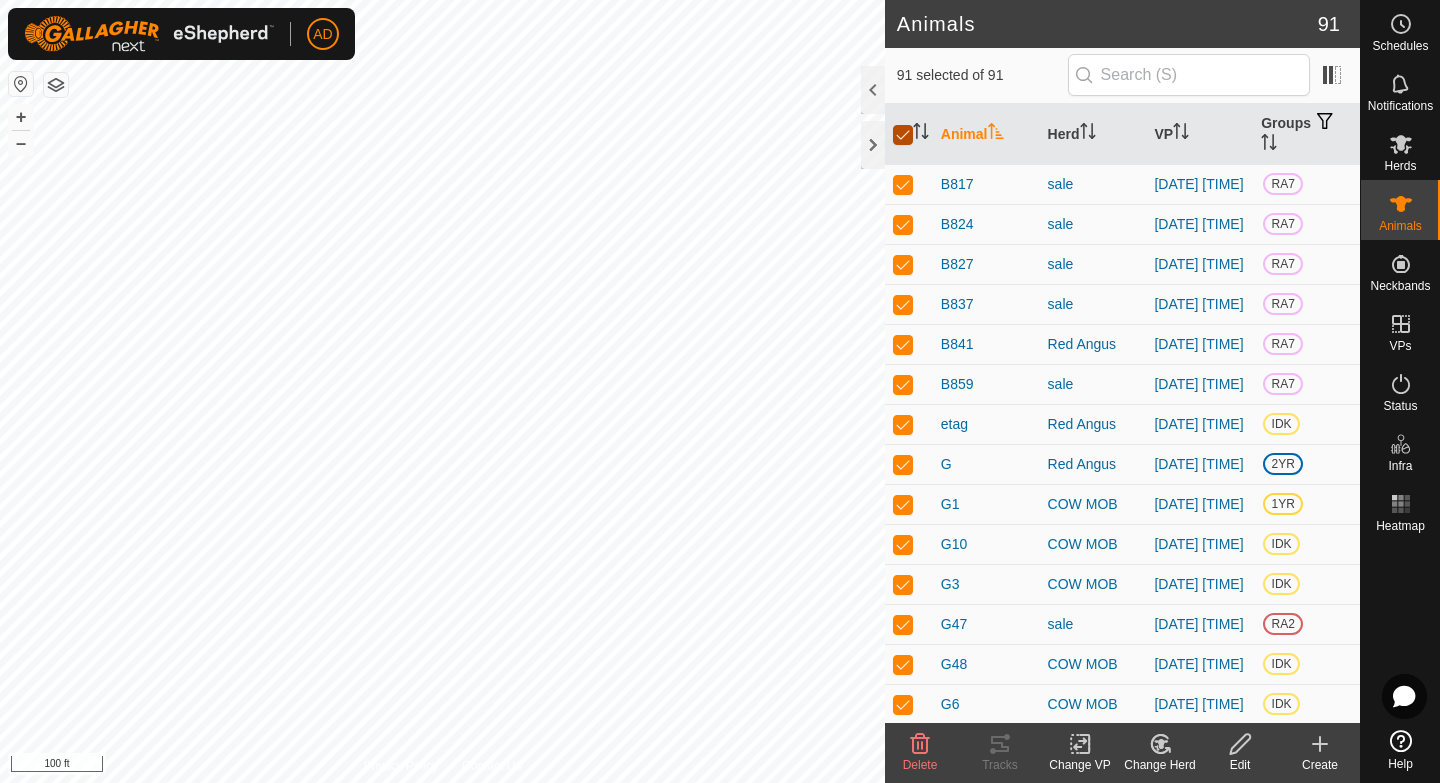 checkbox on "true" 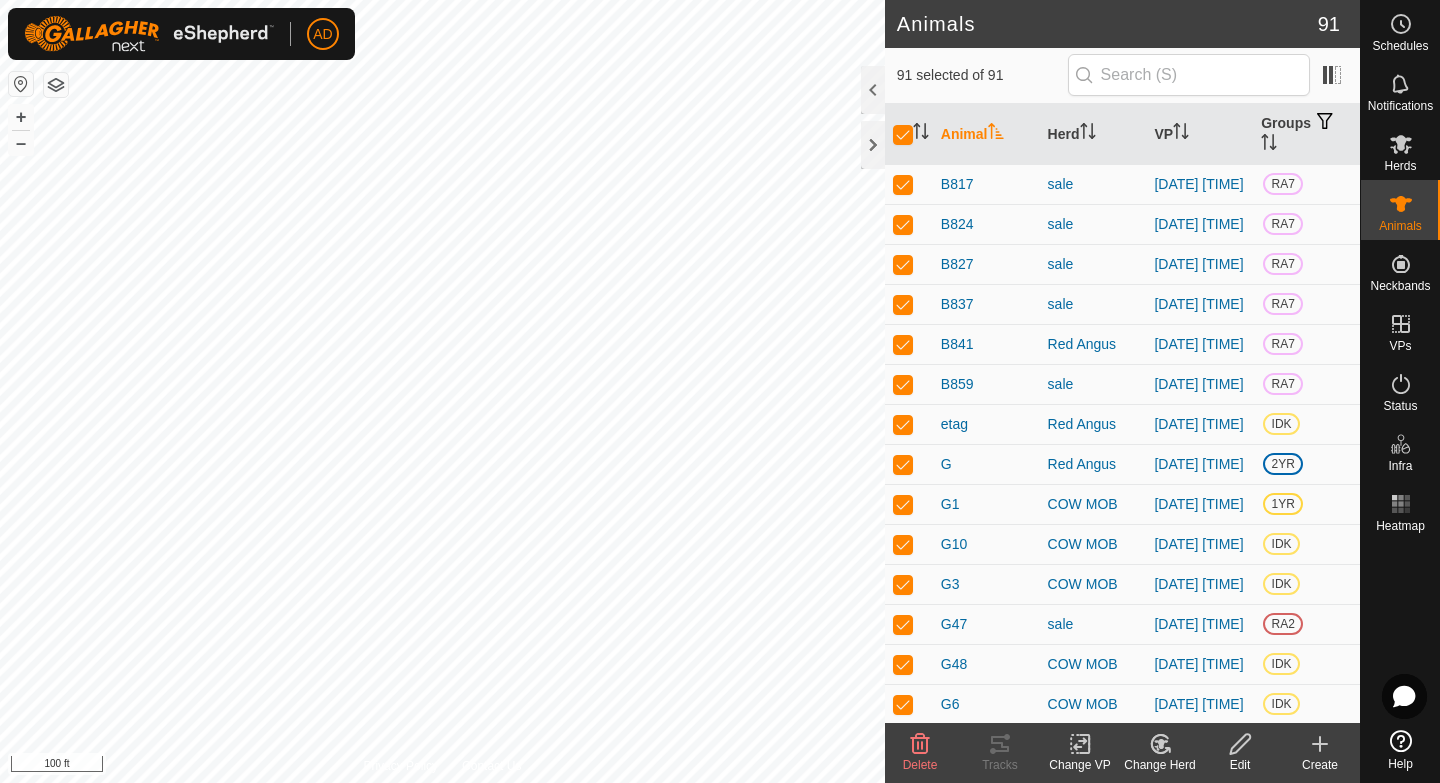 click 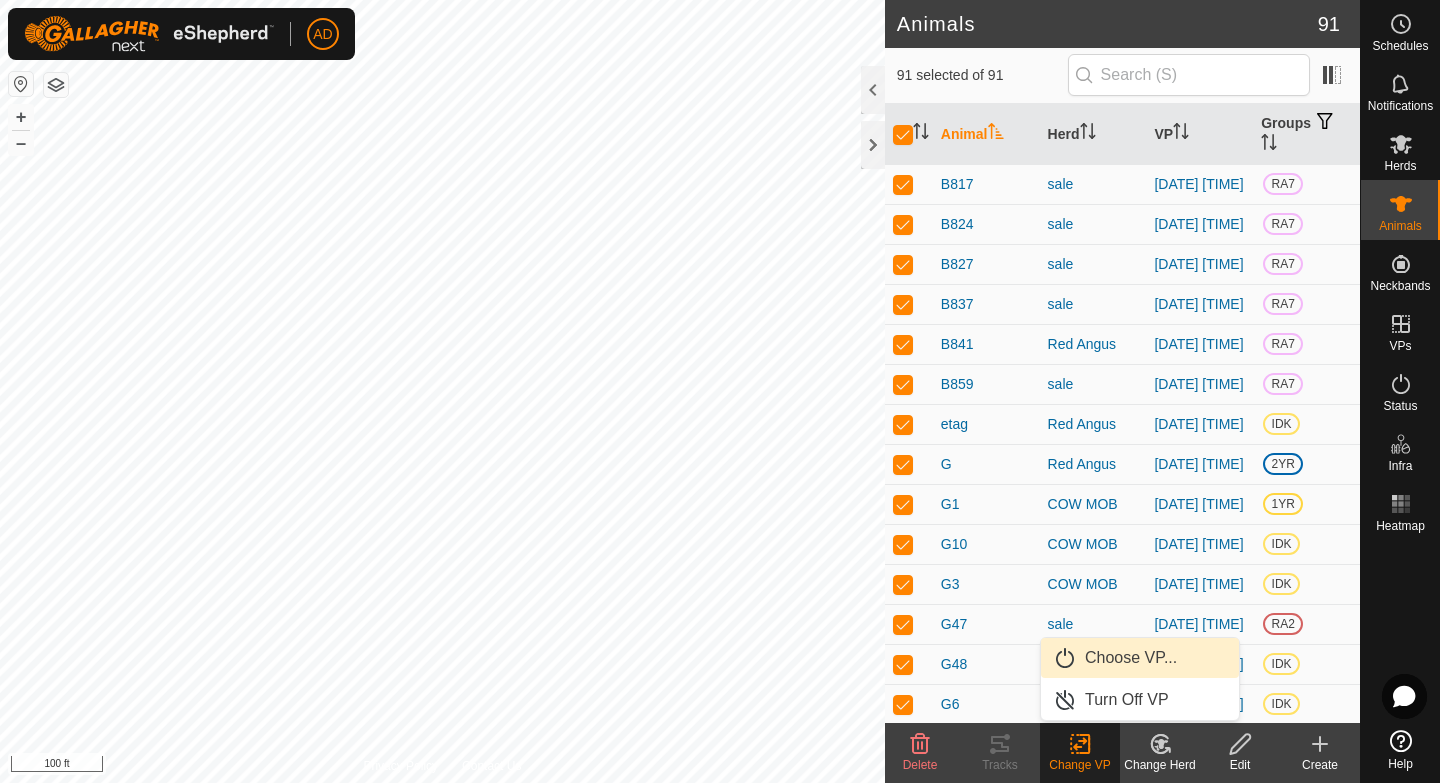 click on "Choose VP..." at bounding box center [1140, 658] 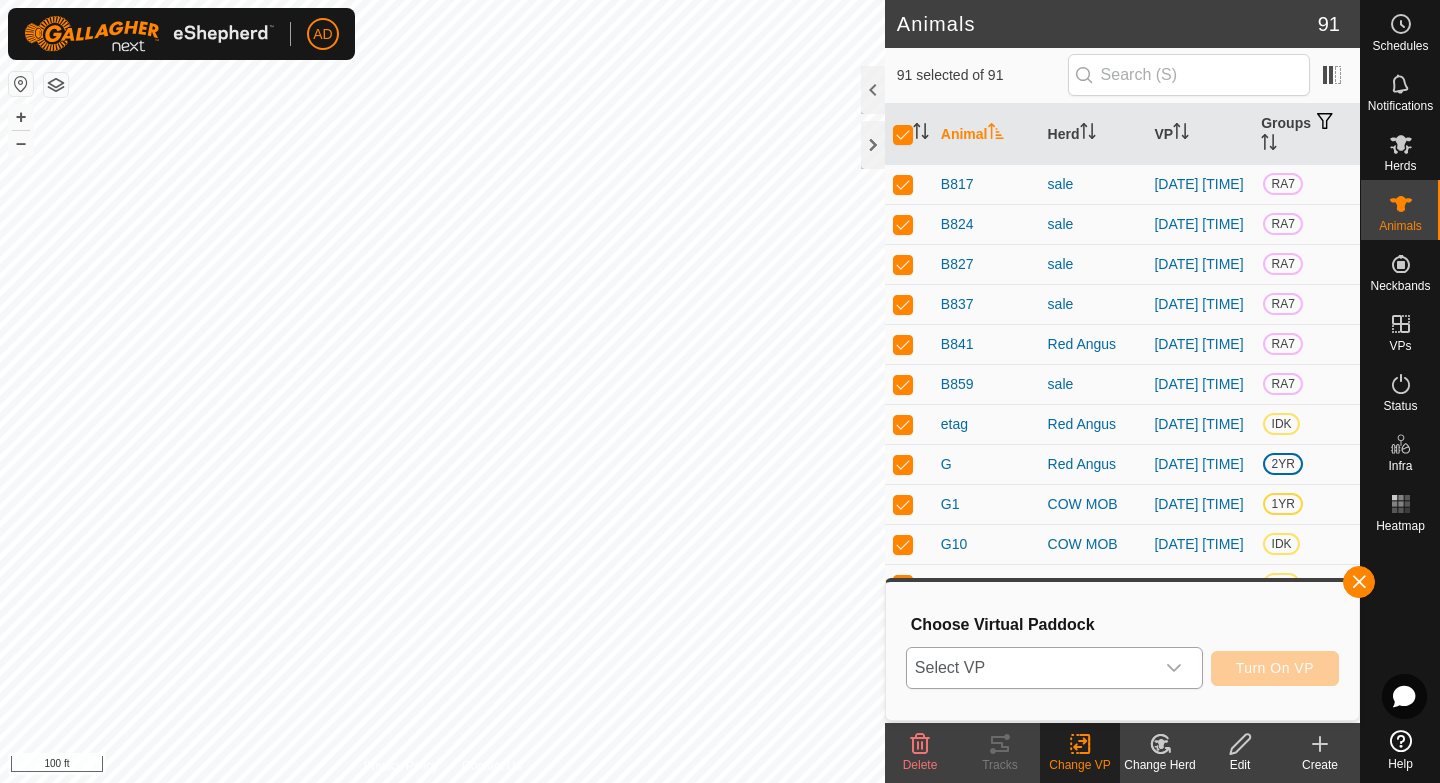 click on "Select VP" at bounding box center (1030, 668) 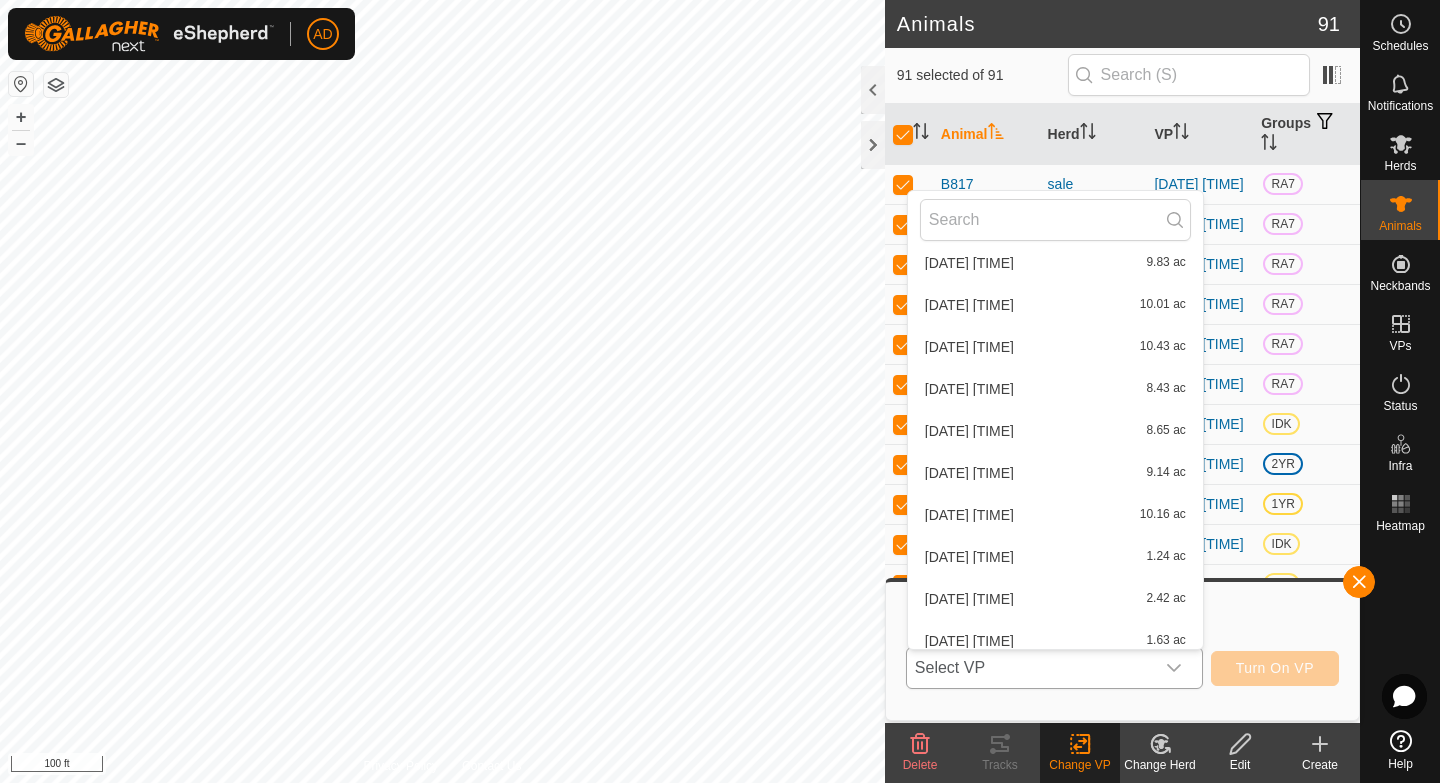 scroll, scrollTop: 5002, scrollLeft: 0, axis: vertical 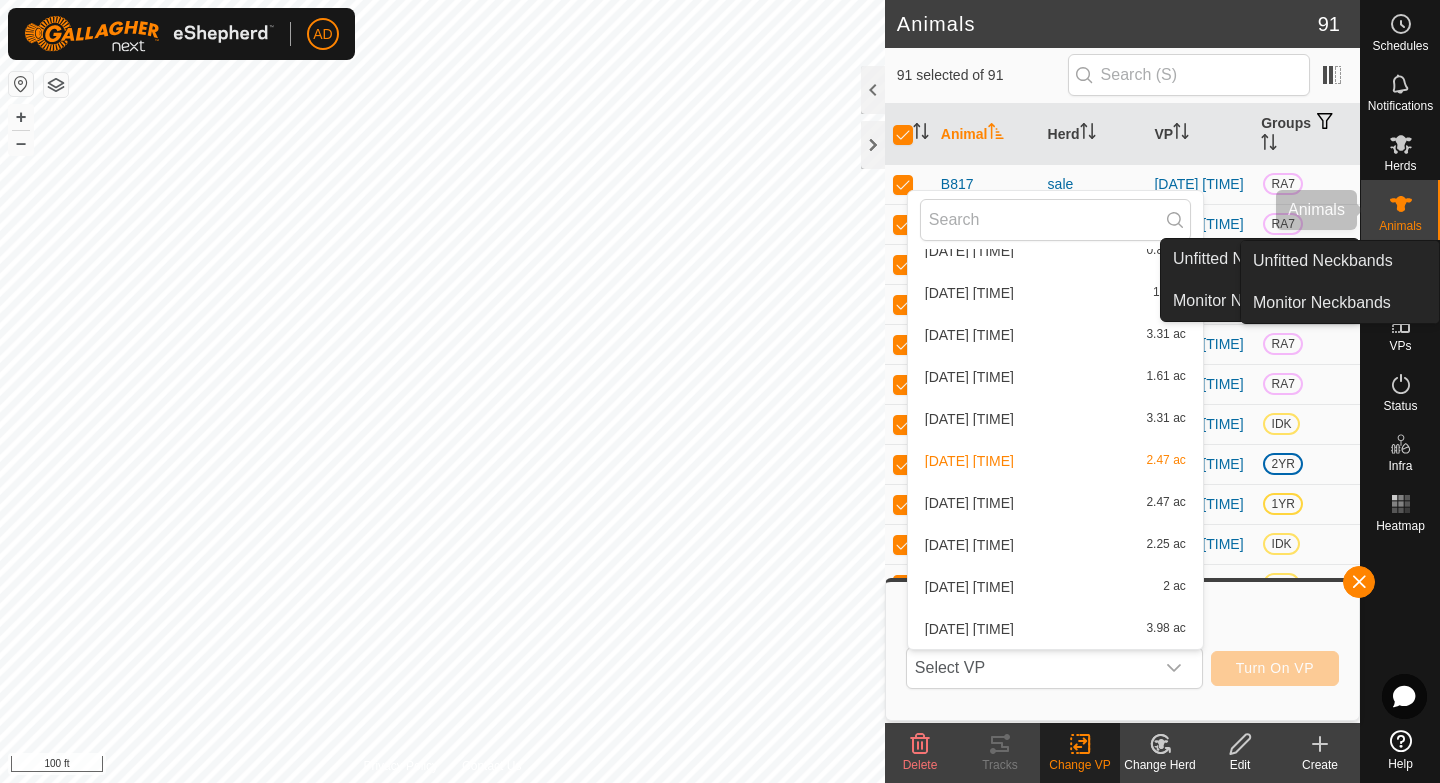 click on "Animals" at bounding box center (1400, 210) 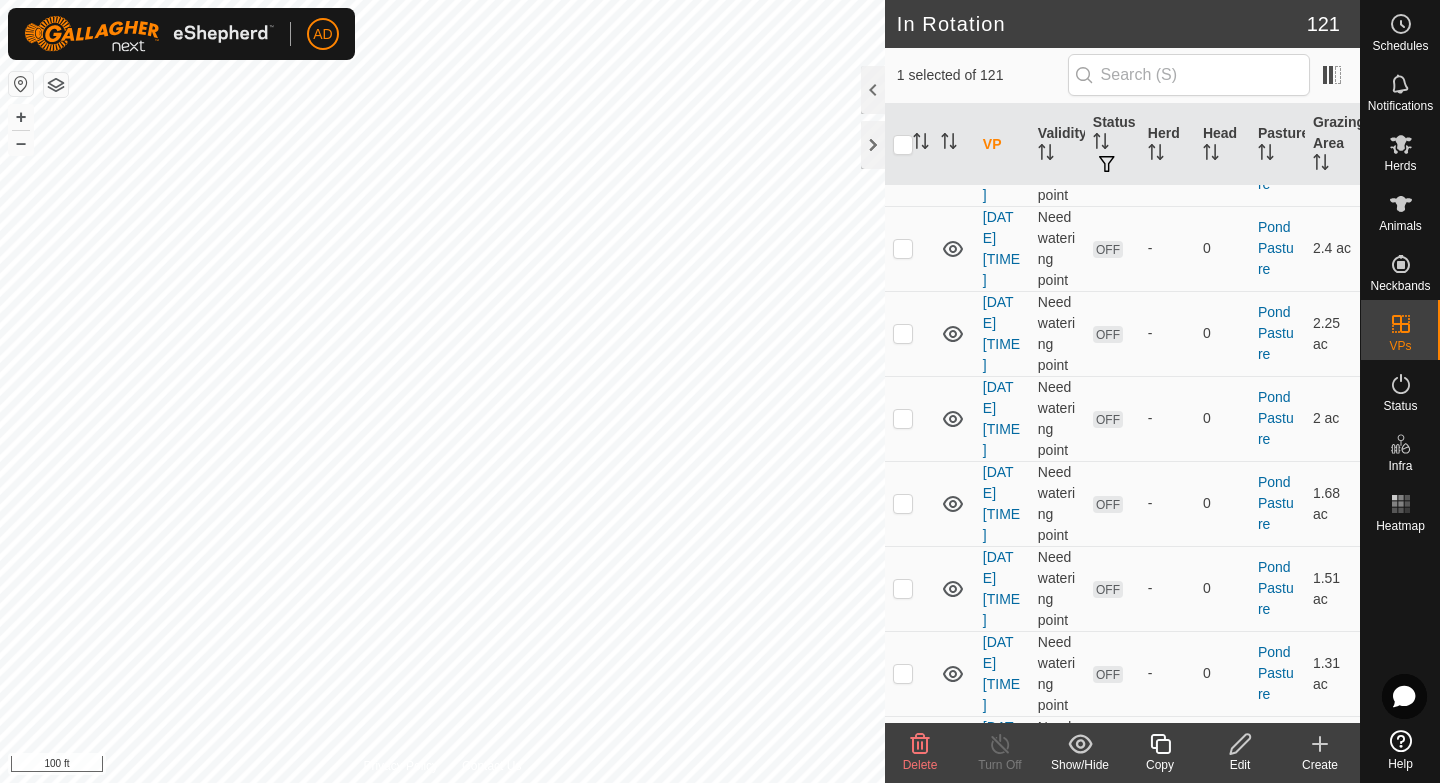 scroll, scrollTop: 10699, scrollLeft: 0, axis: vertical 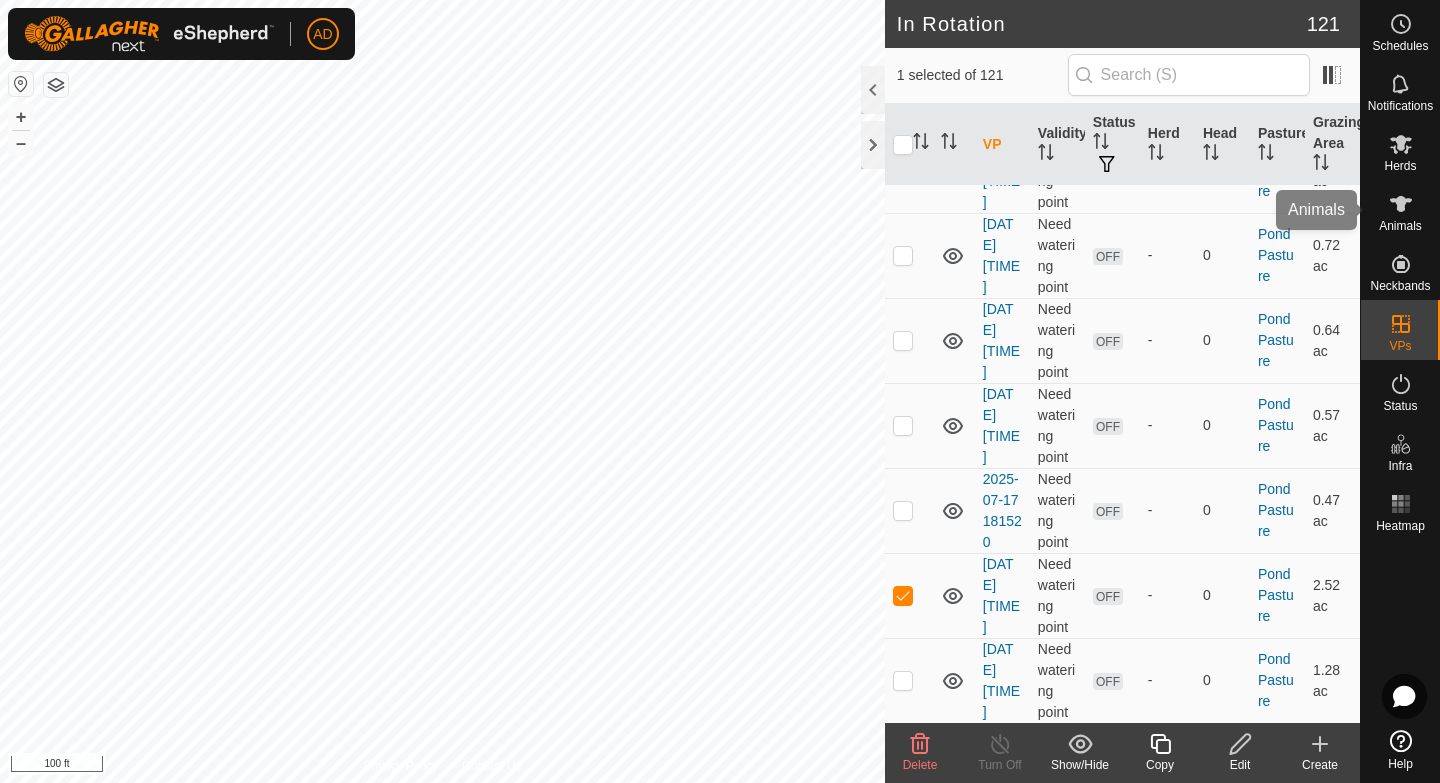 click at bounding box center (1401, 204) 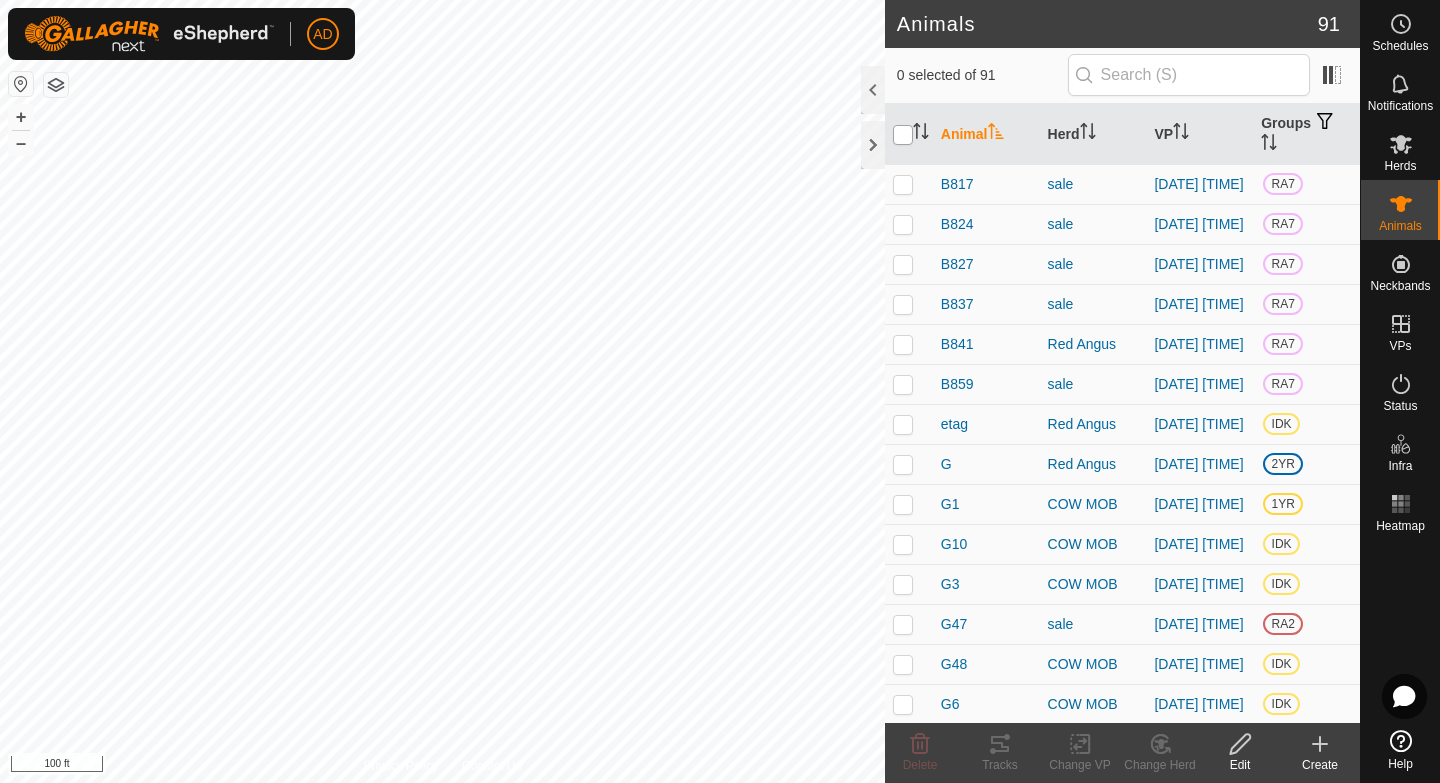 click at bounding box center (903, 135) 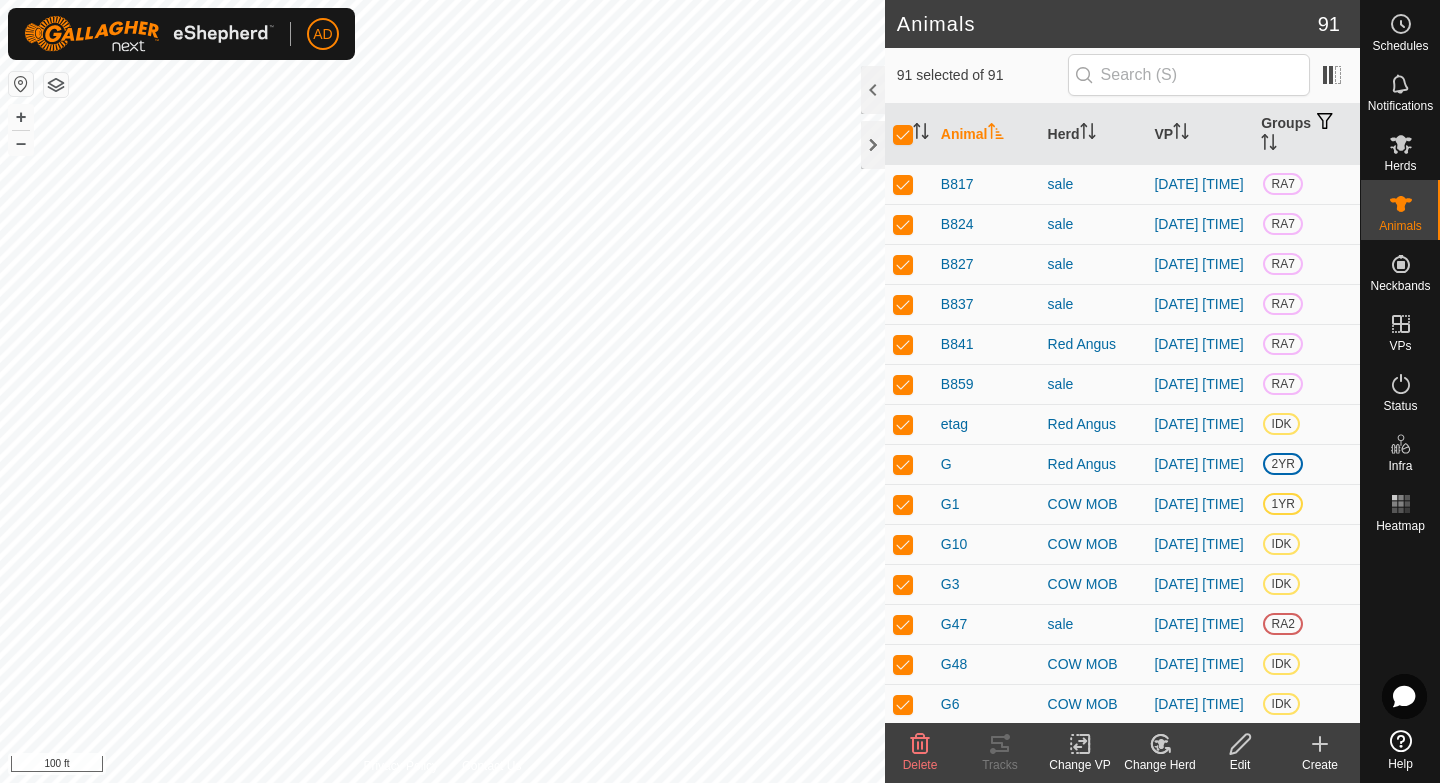 click on "Change VP" 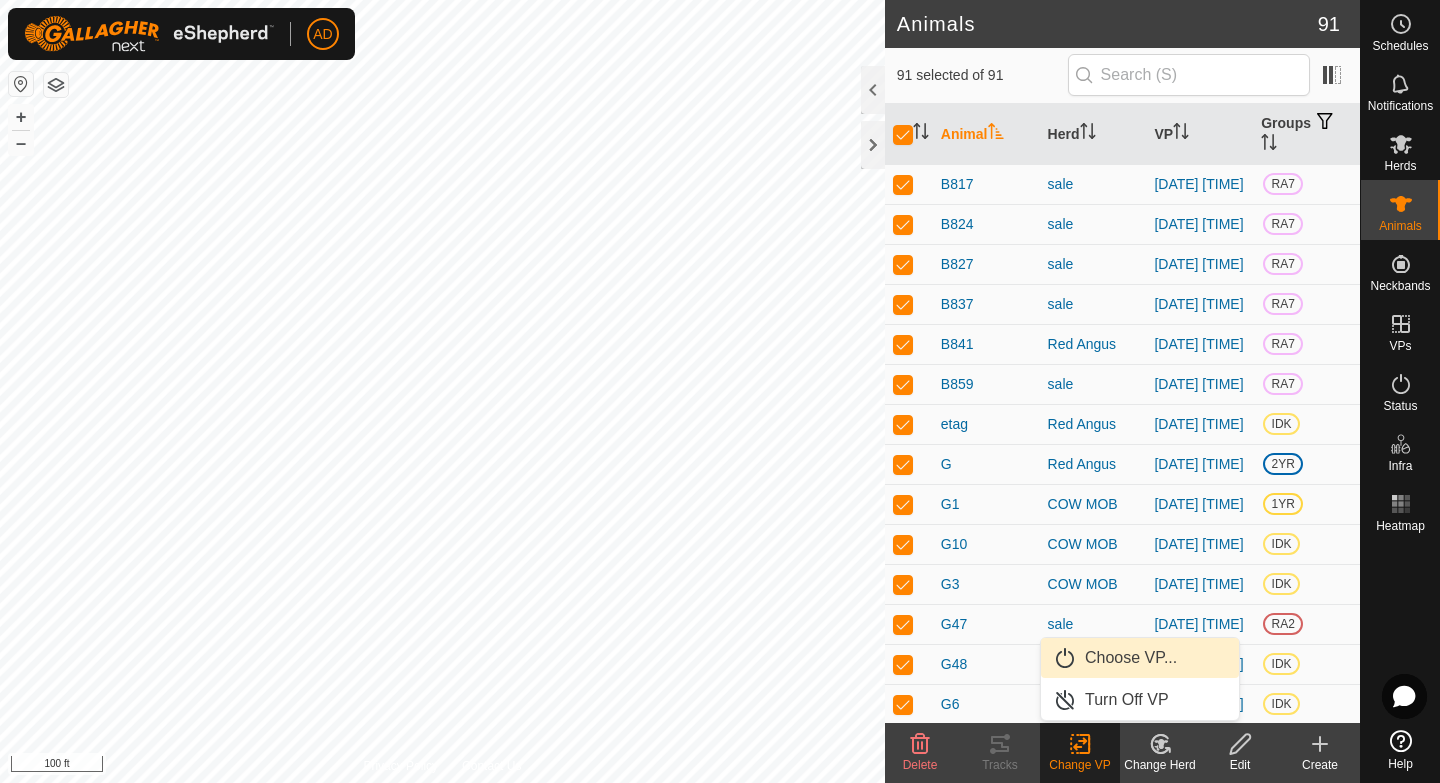 click on "Choose VP..." at bounding box center (1140, 658) 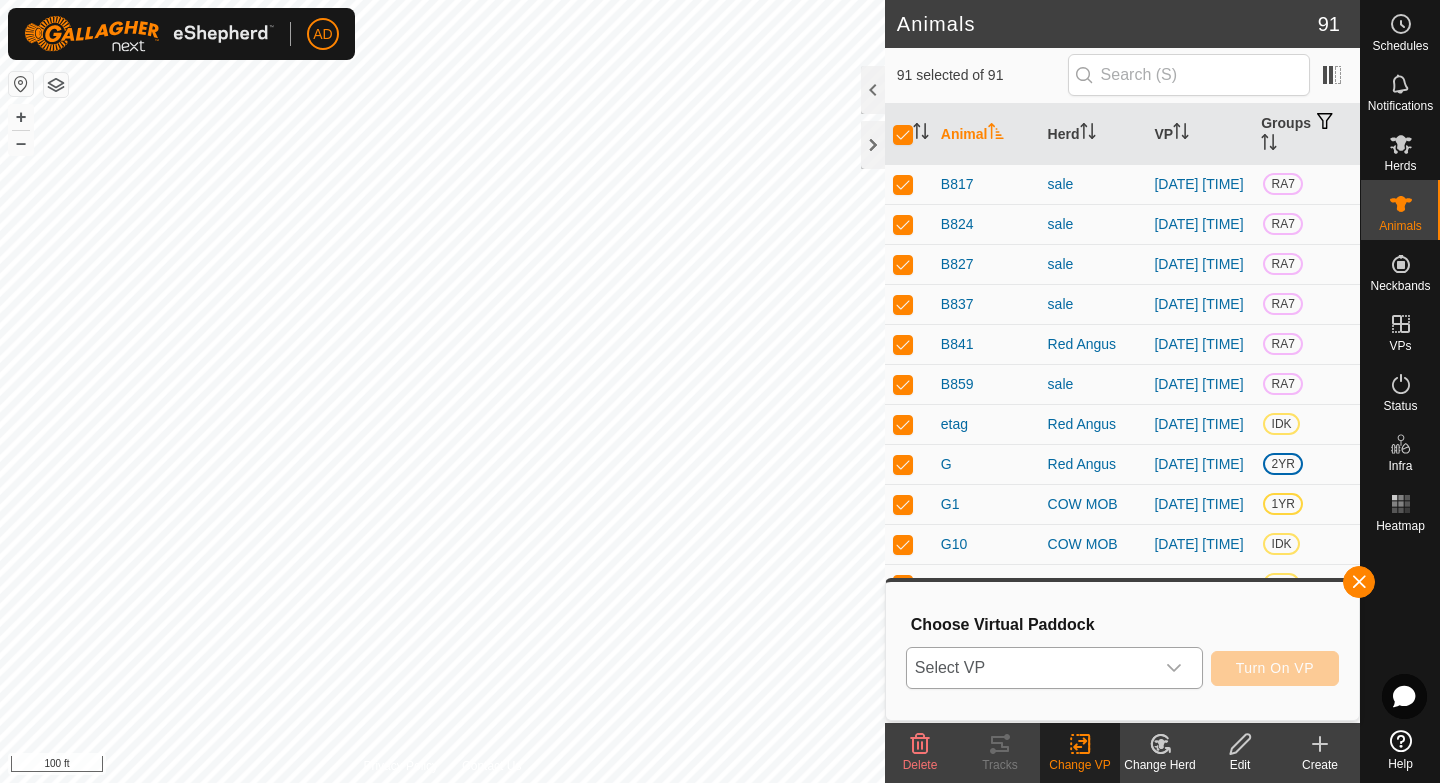 click on "Select VP" at bounding box center [1030, 668] 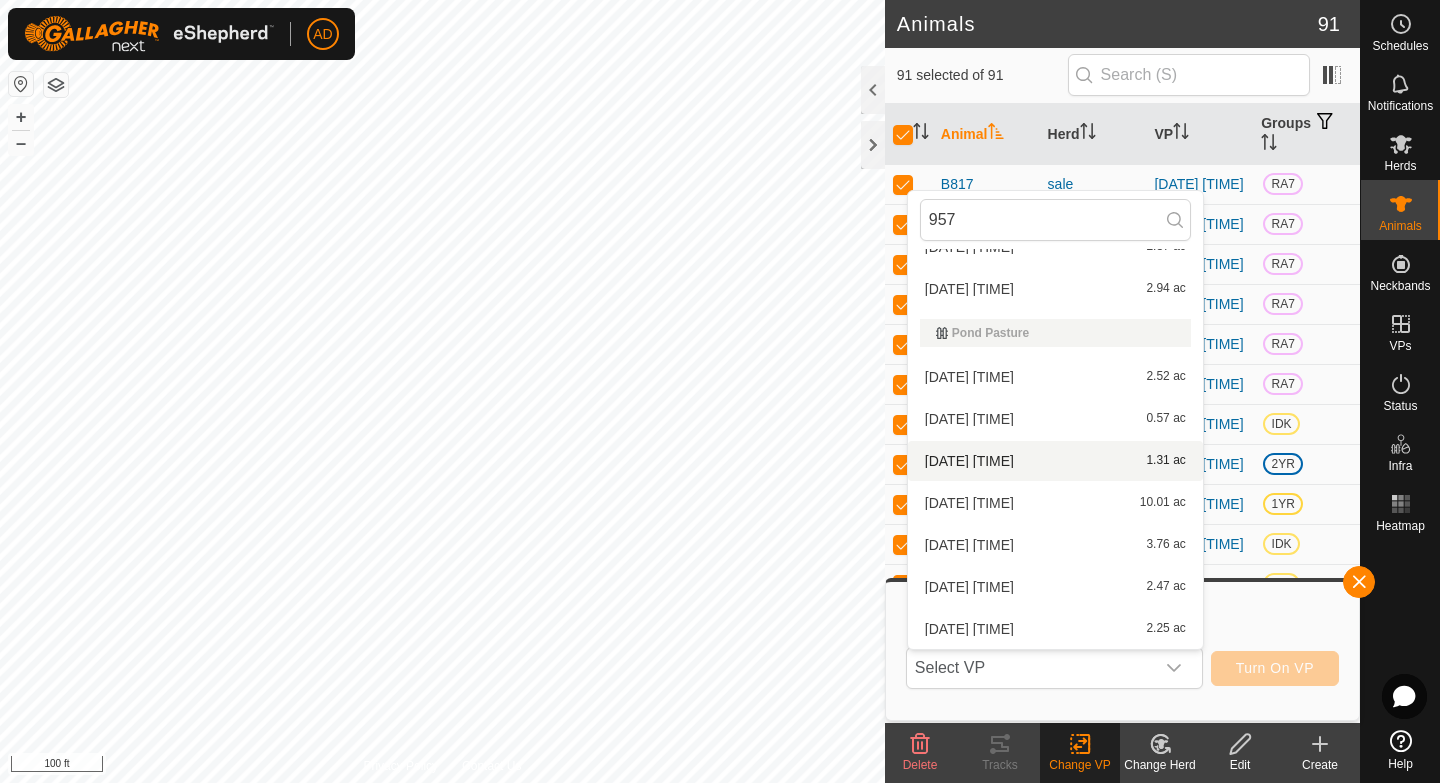 scroll, scrollTop: 0, scrollLeft: 0, axis: both 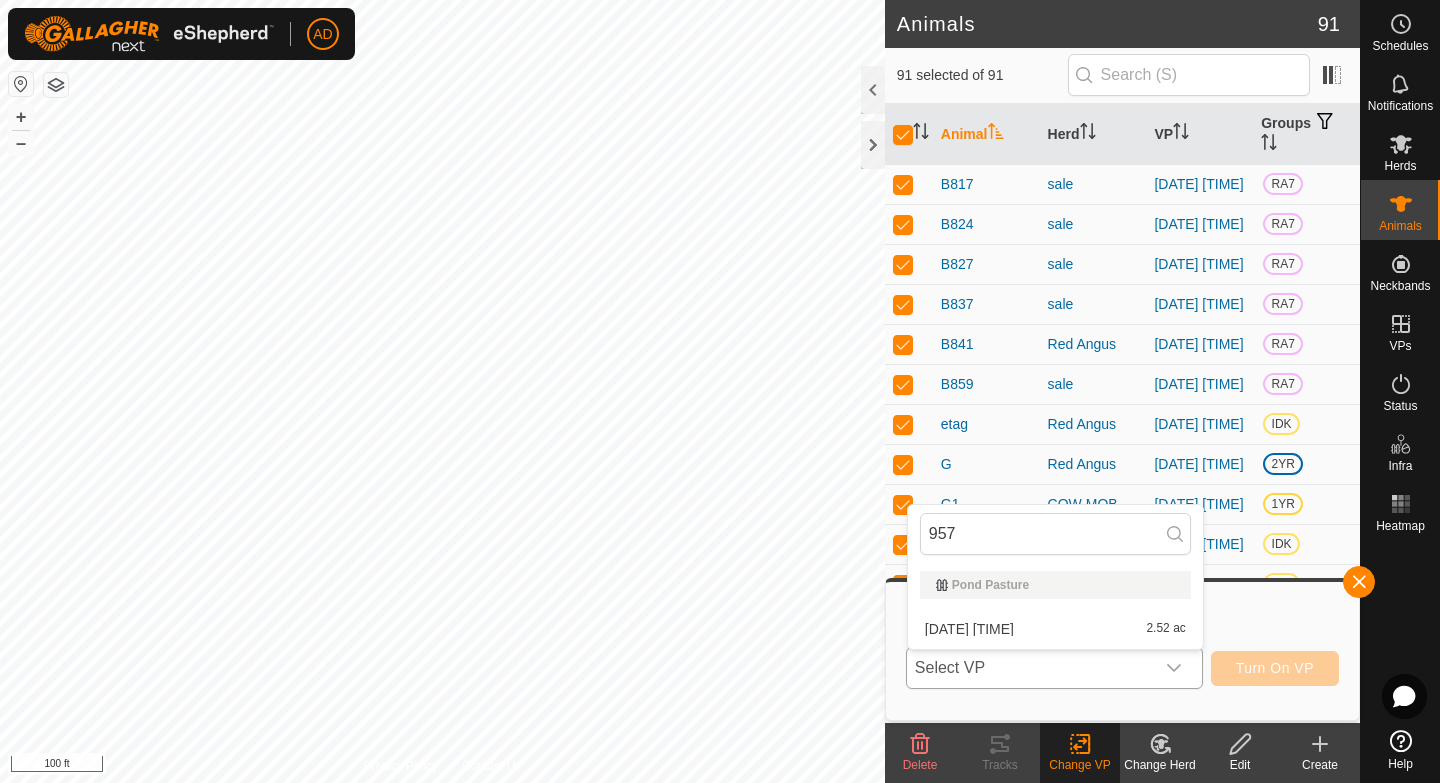click on "[DATE] [TIME] [NUMBER] ac" at bounding box center [1055, 629] 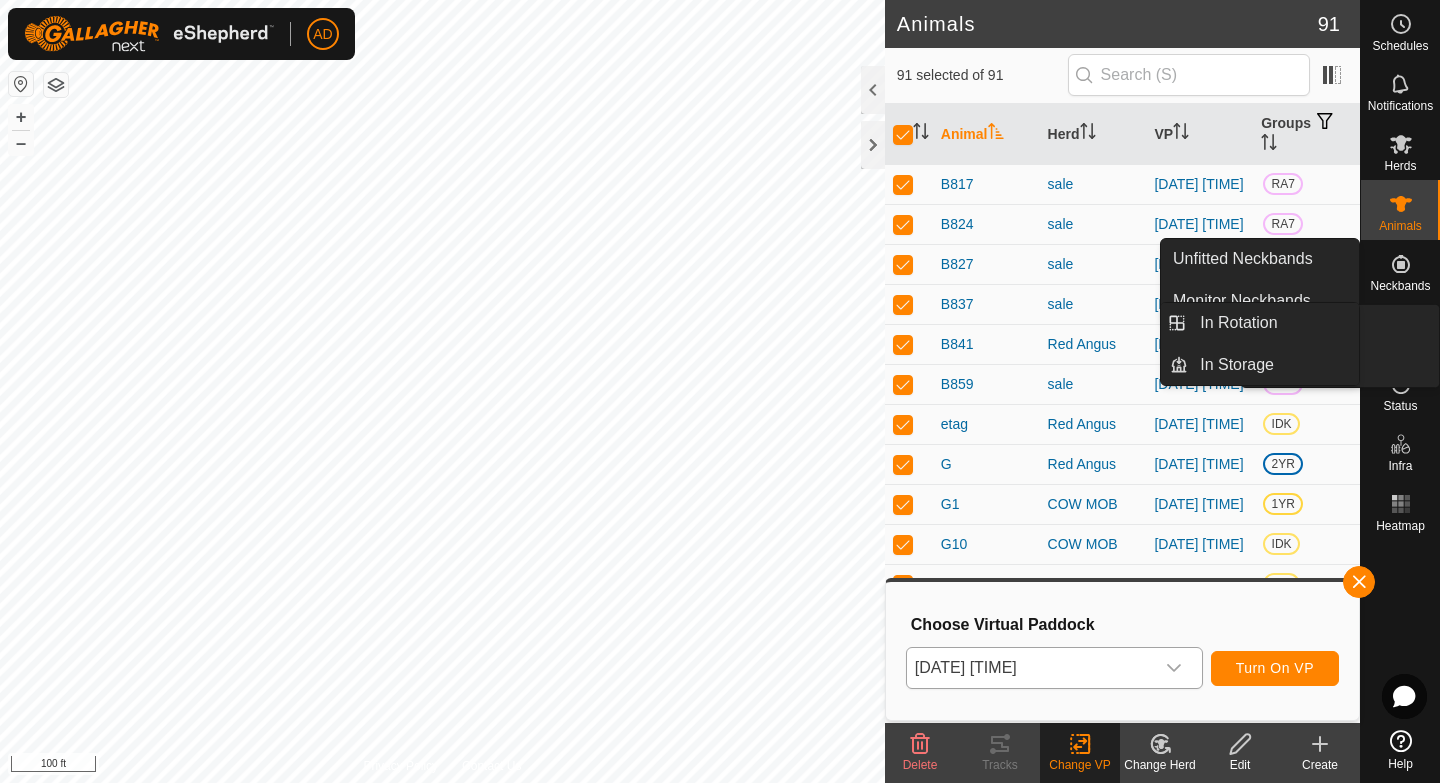 click 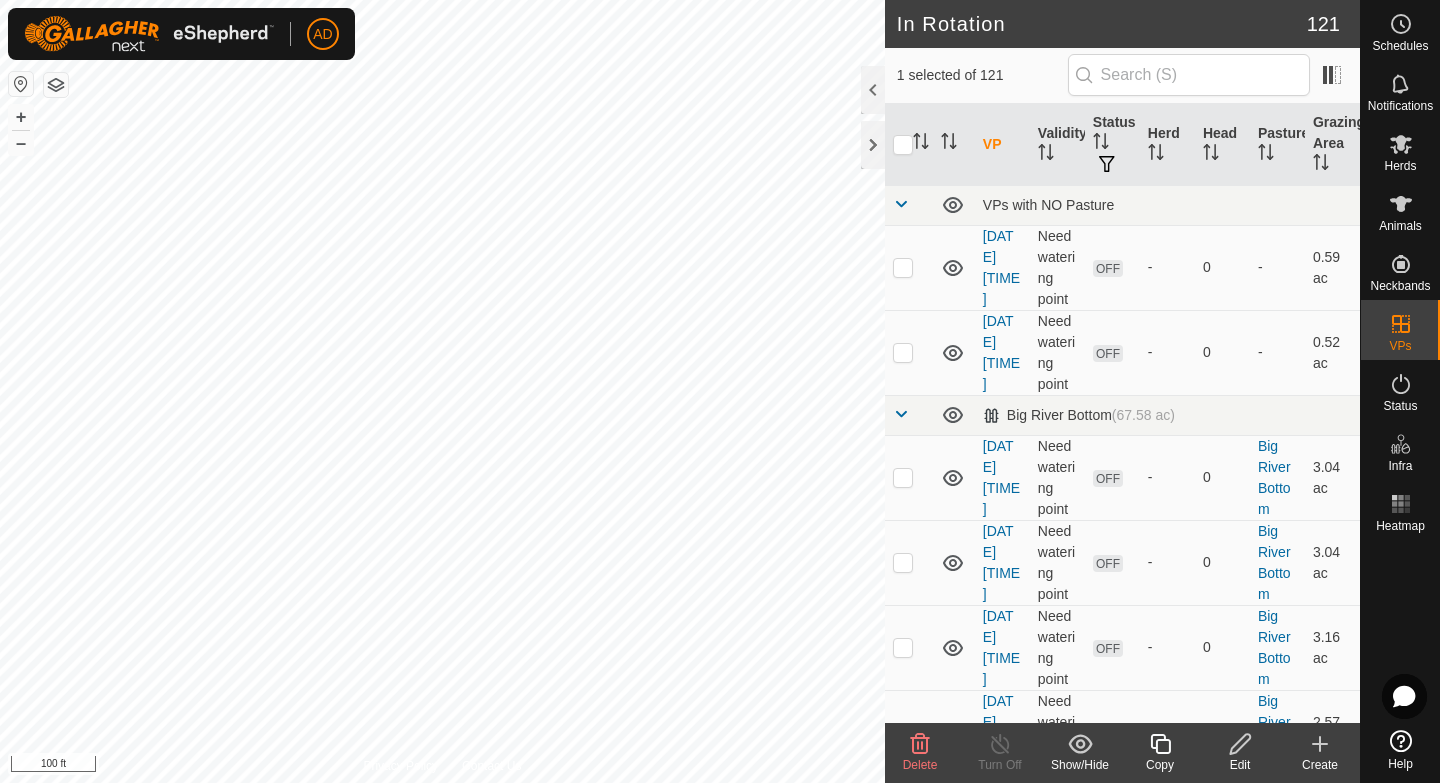 click on "Edit" 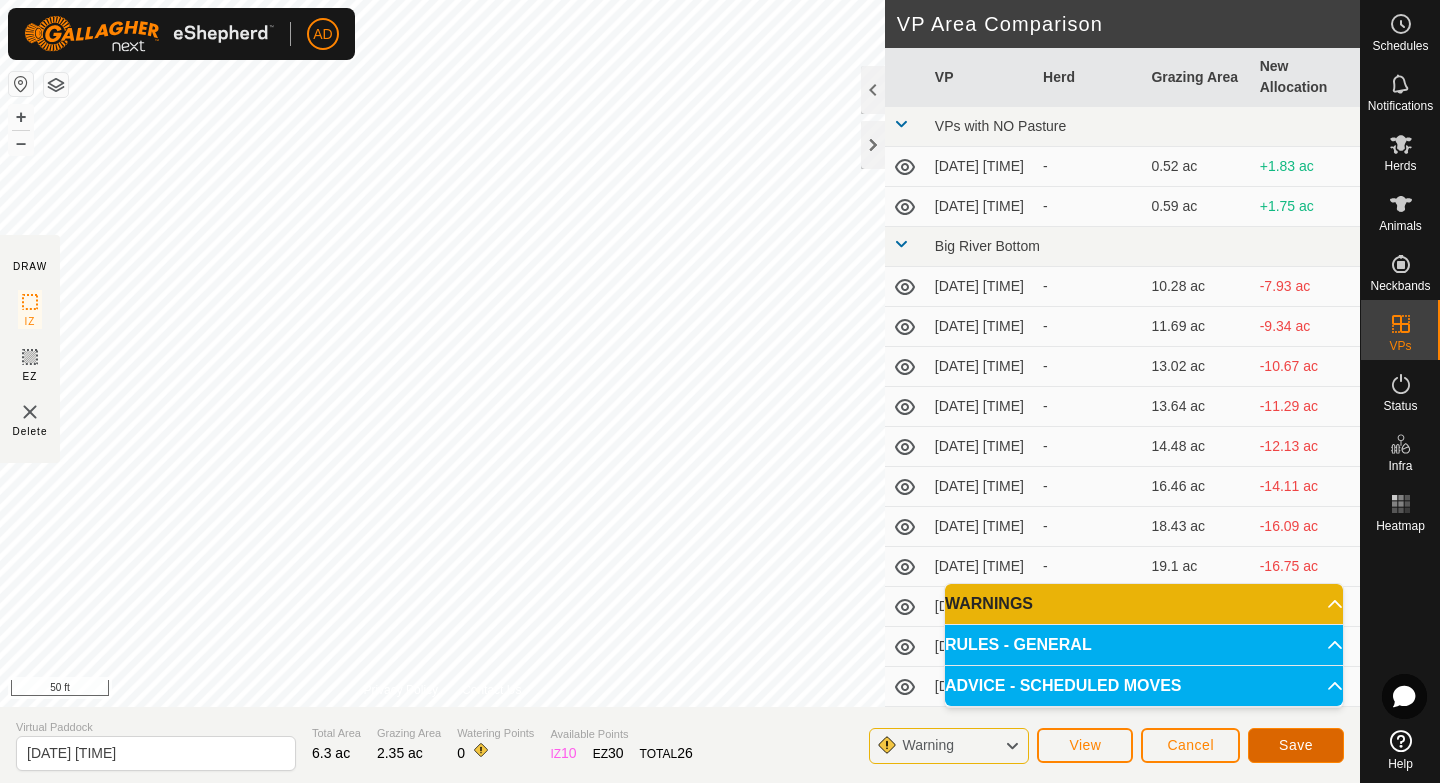 click on "Save" 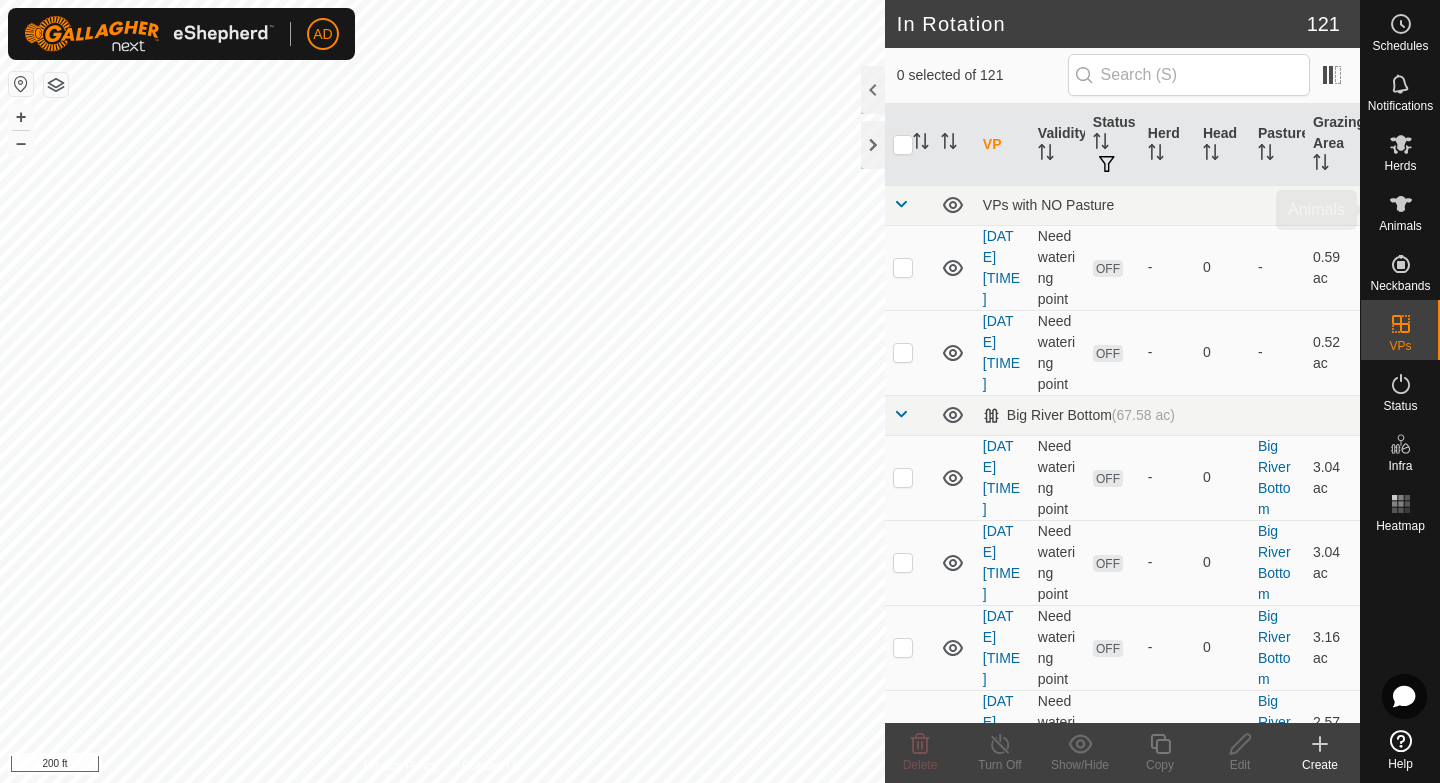click on "Animals" at bounding box center (1400, 210) 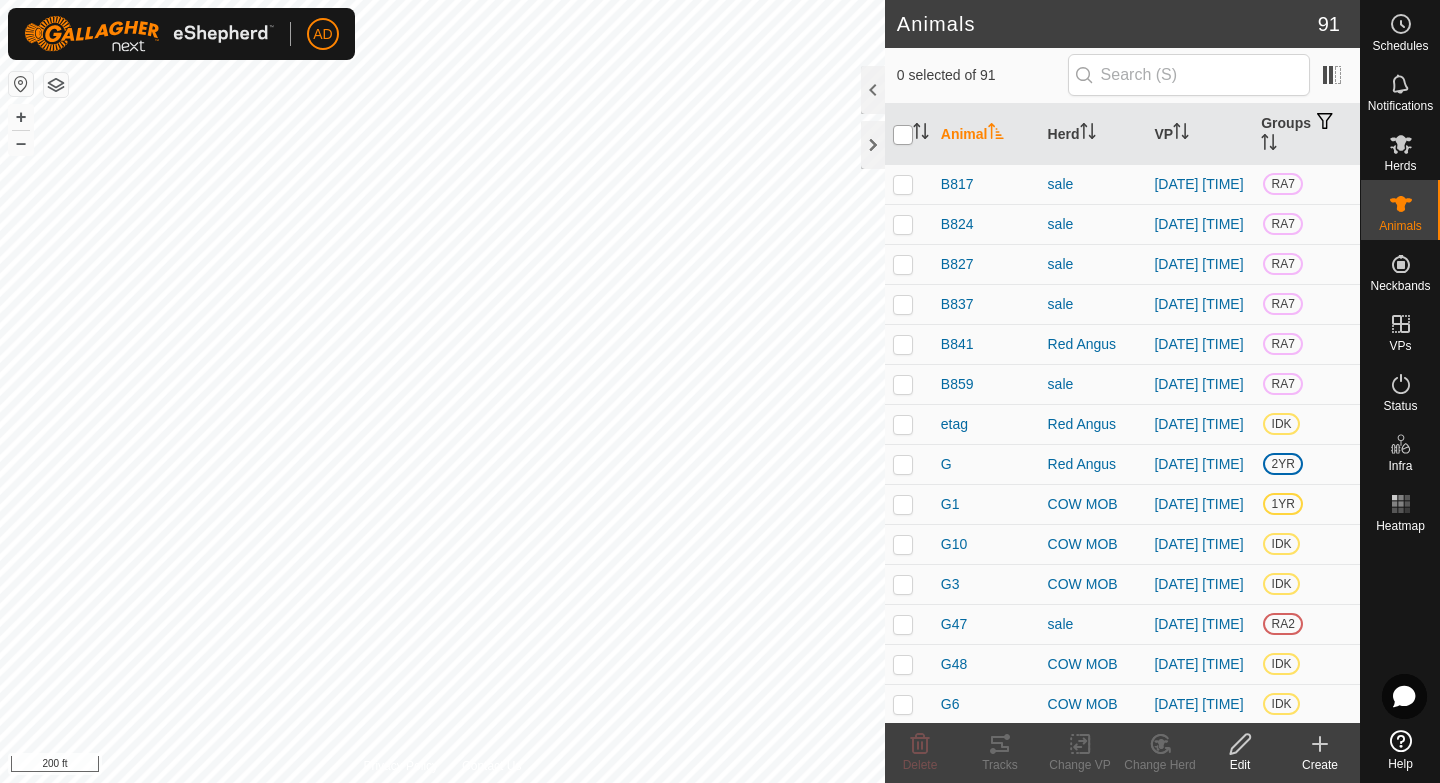 click at bounding box center [903, 135] 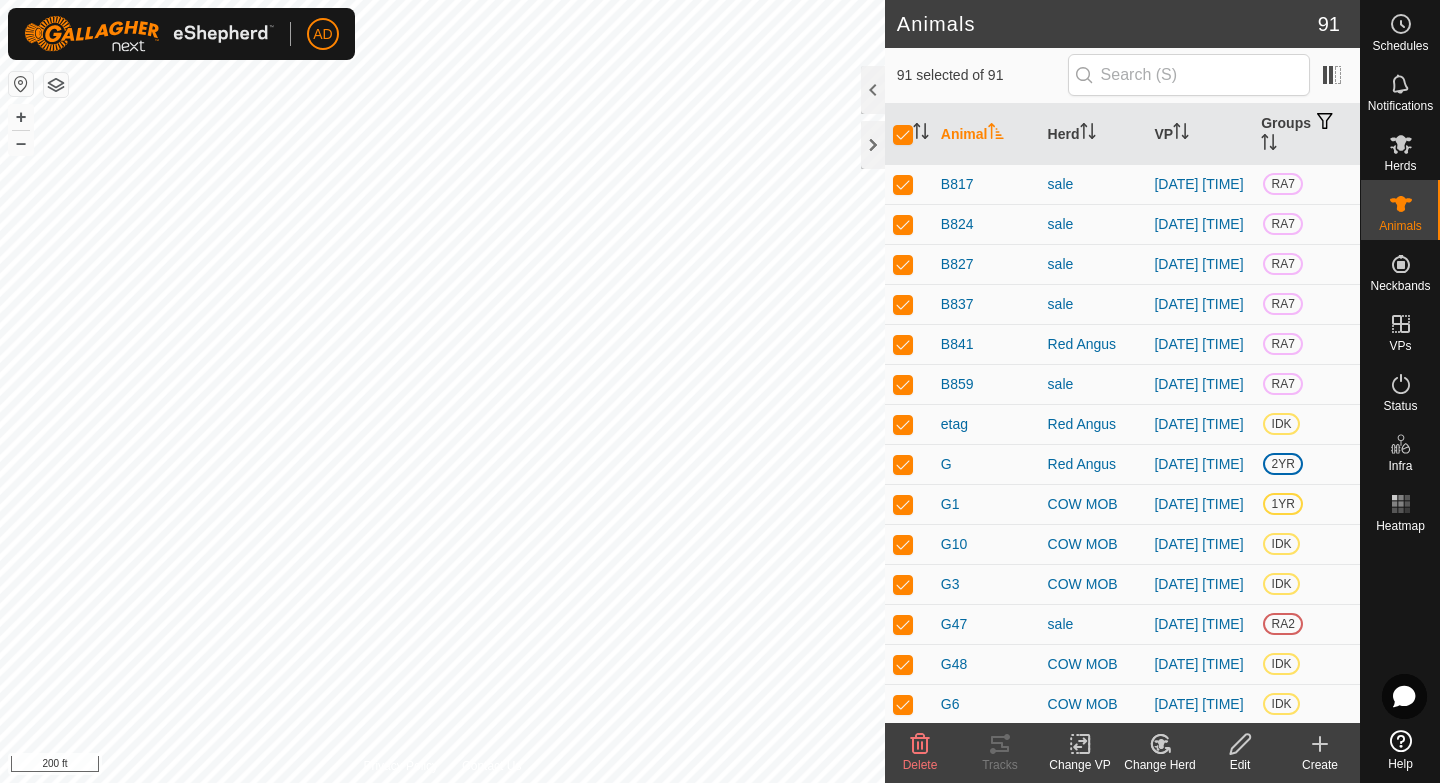 click on "Change VP" 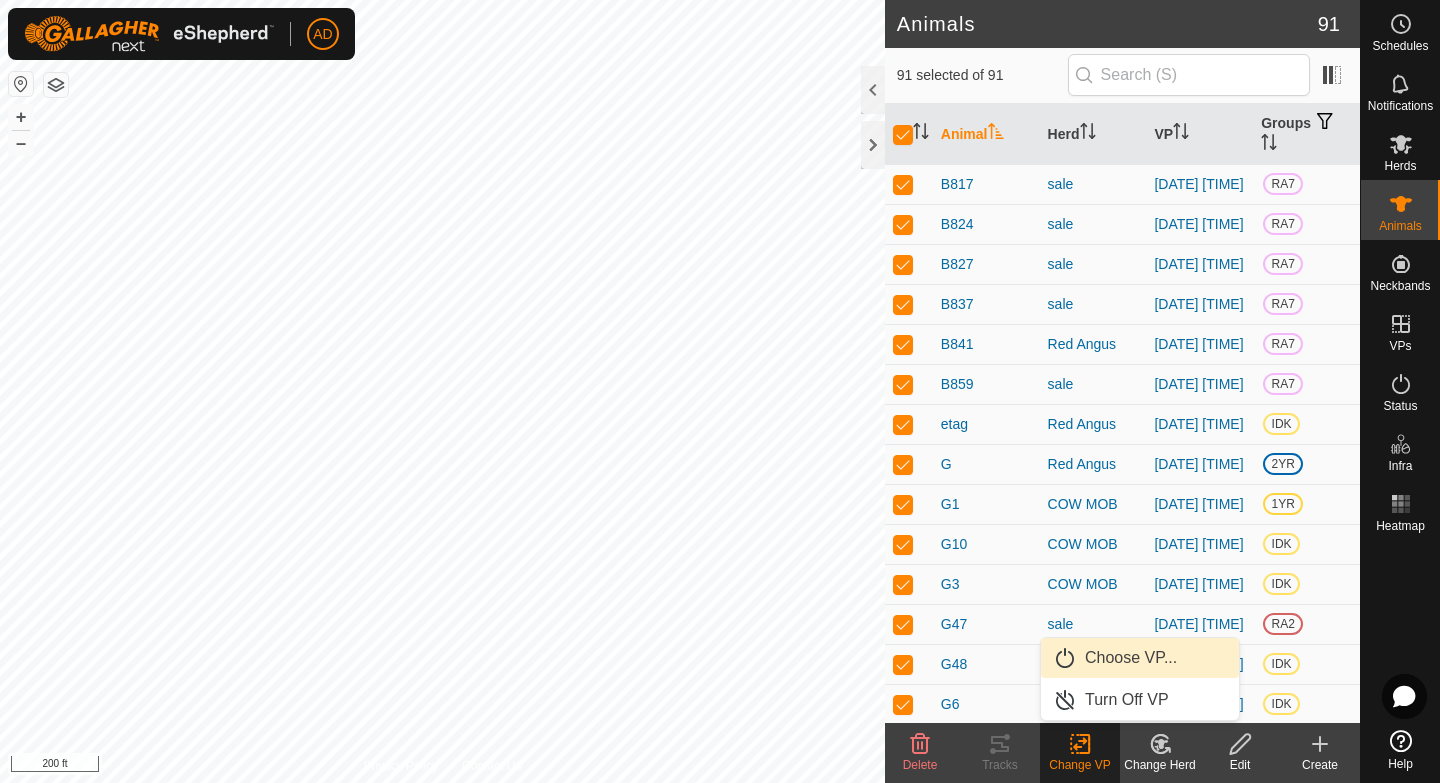 click on "Choose VP..." at bounding box center [1140, 658] 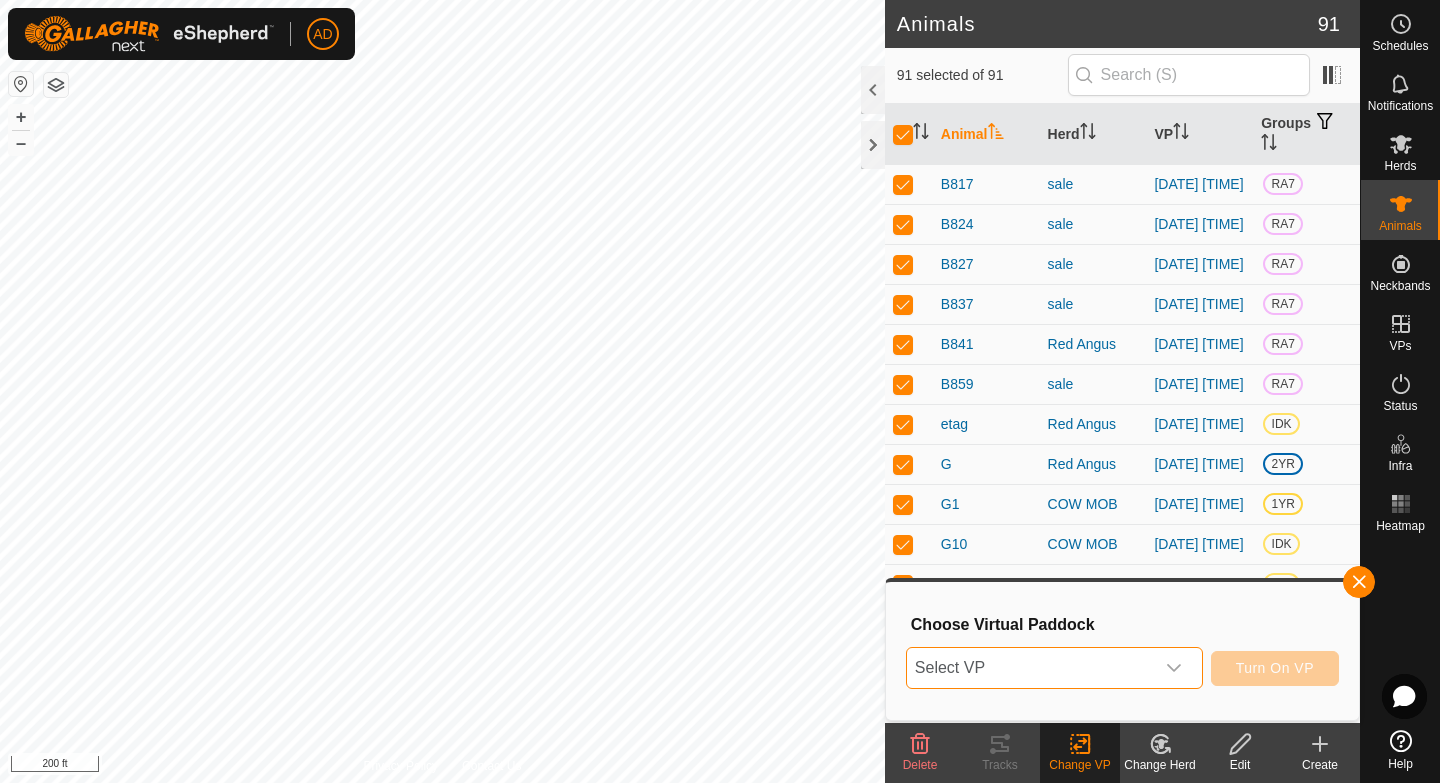 click on "Select VP" at bounding box center (1030, 668) 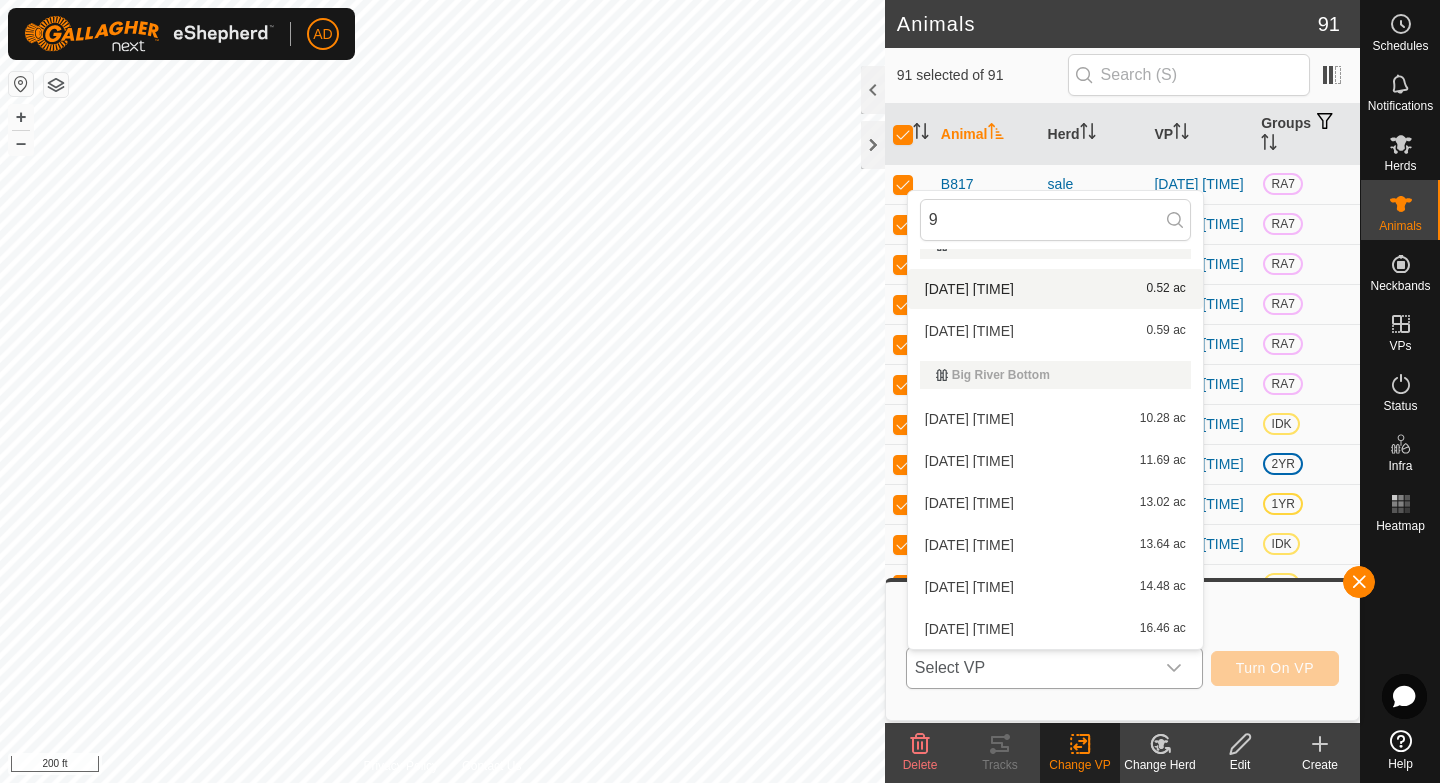 scroll, scrollTop: 0, scrollLeft: 0, axis: both 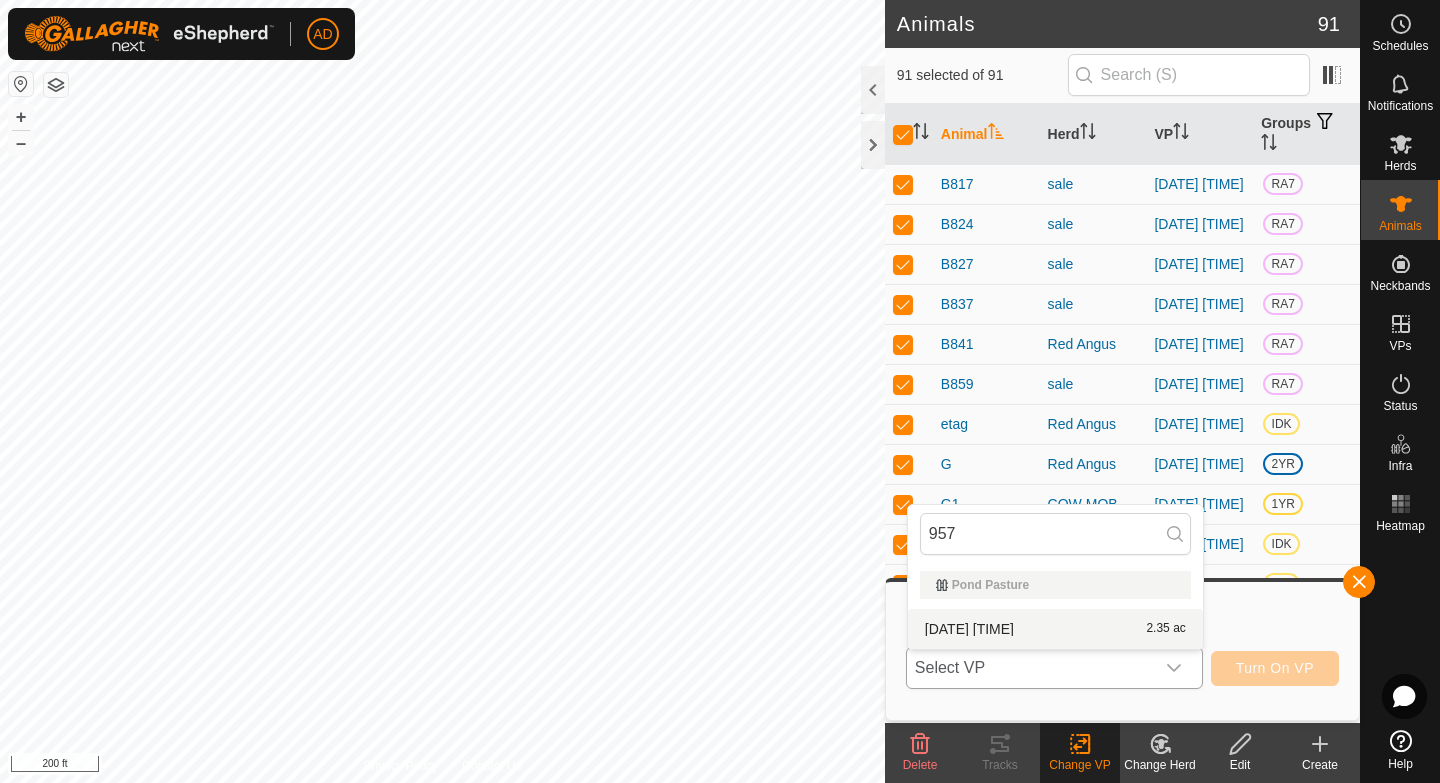 click on "[DATE] [TIME] [NUMBER] ac" at bounding box center [1055, 629] 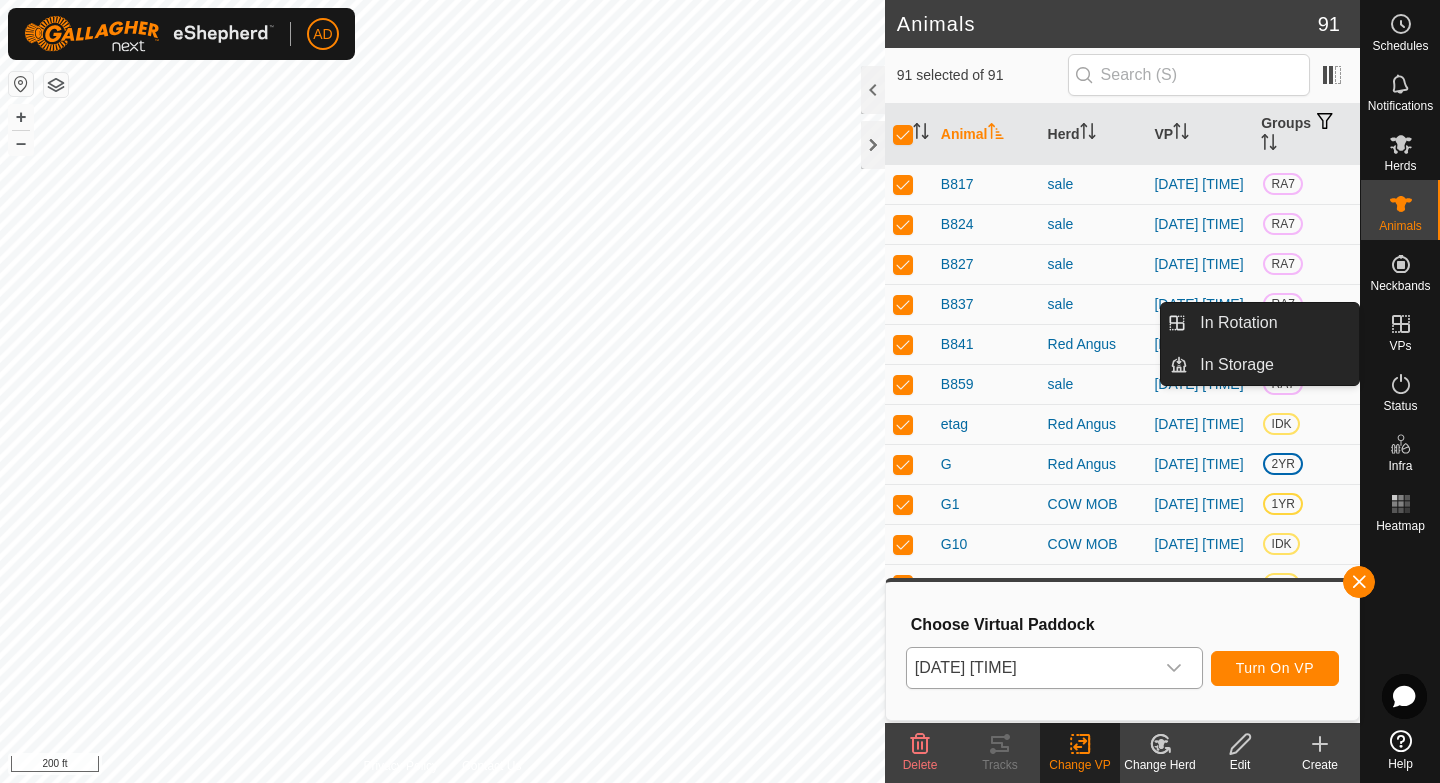 click 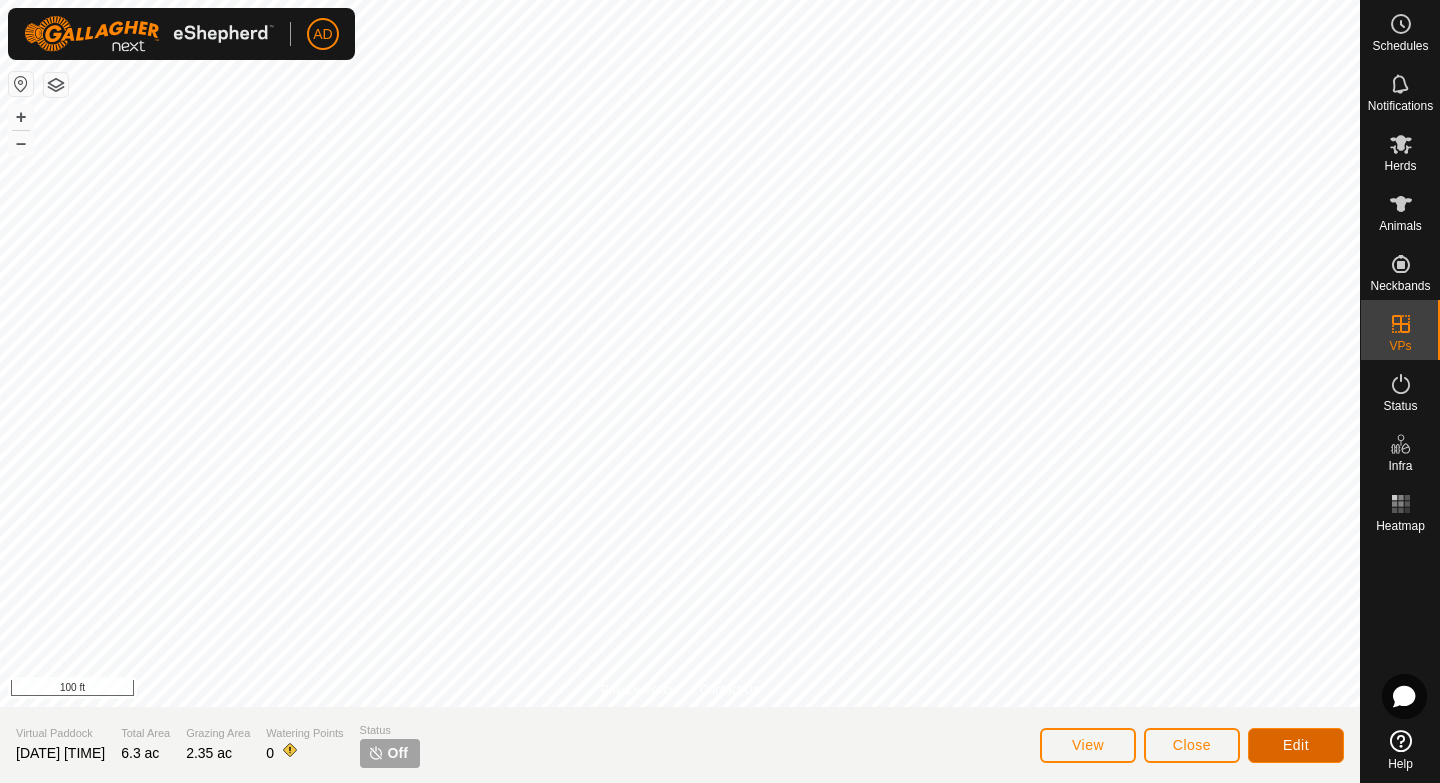 click on "Edit" 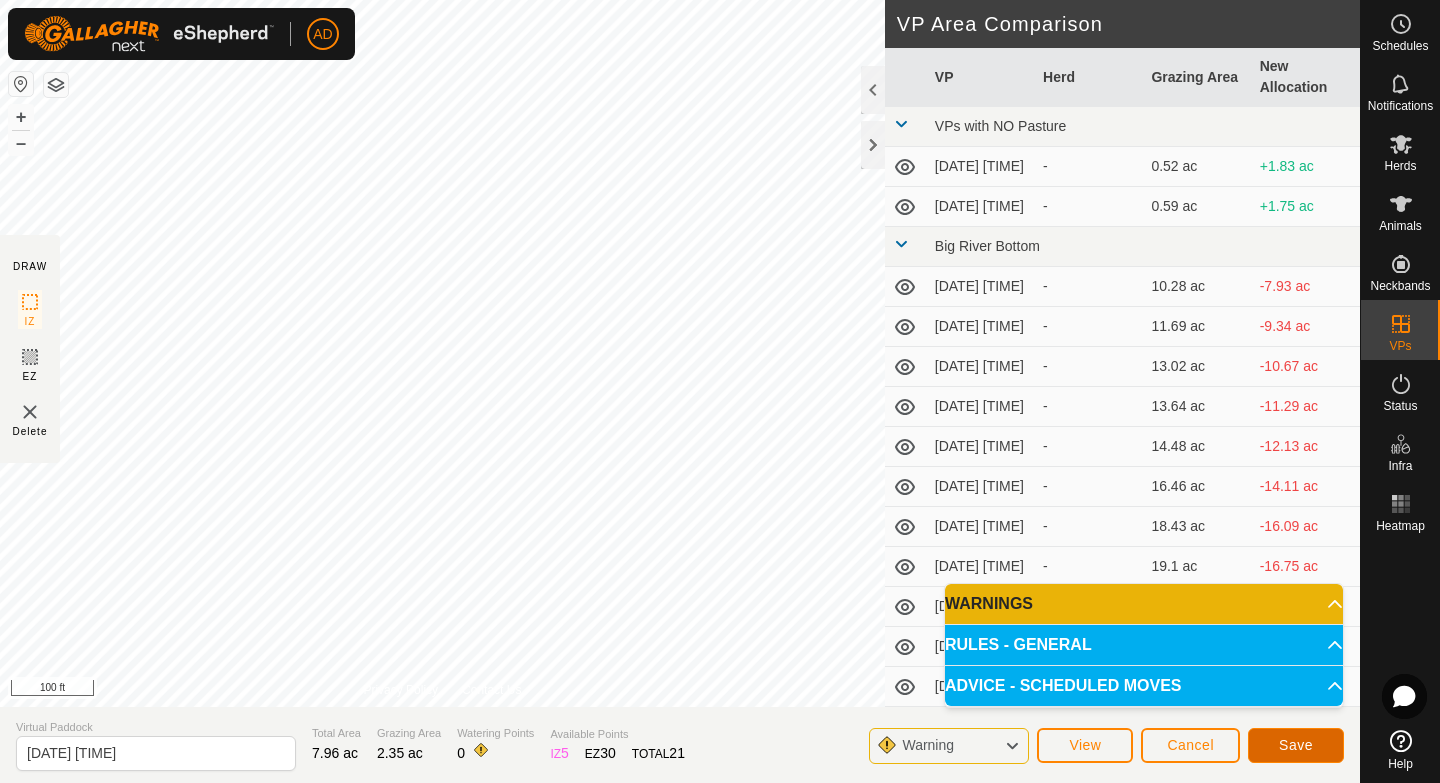 click on "Save" 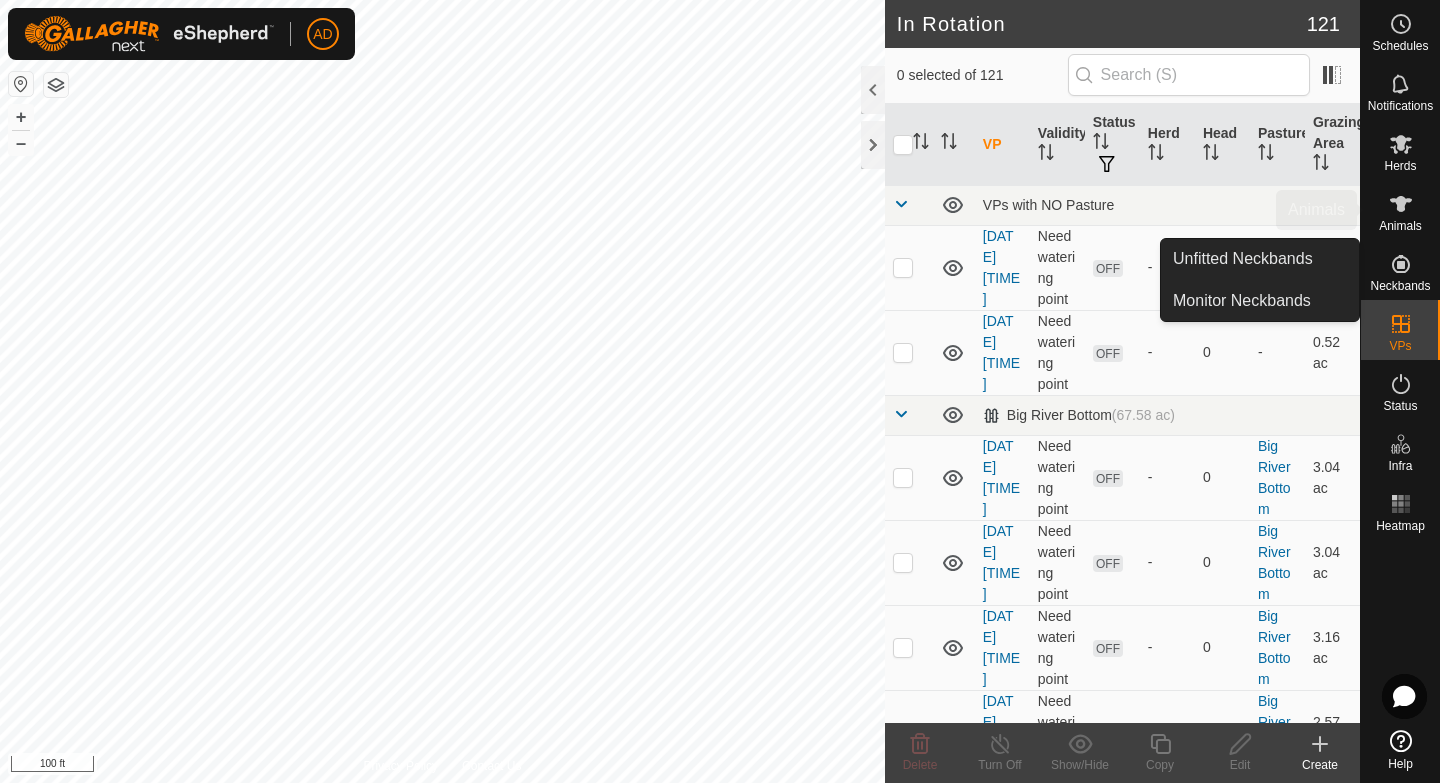 click on "Animals" at bounding box center (1400, 226) 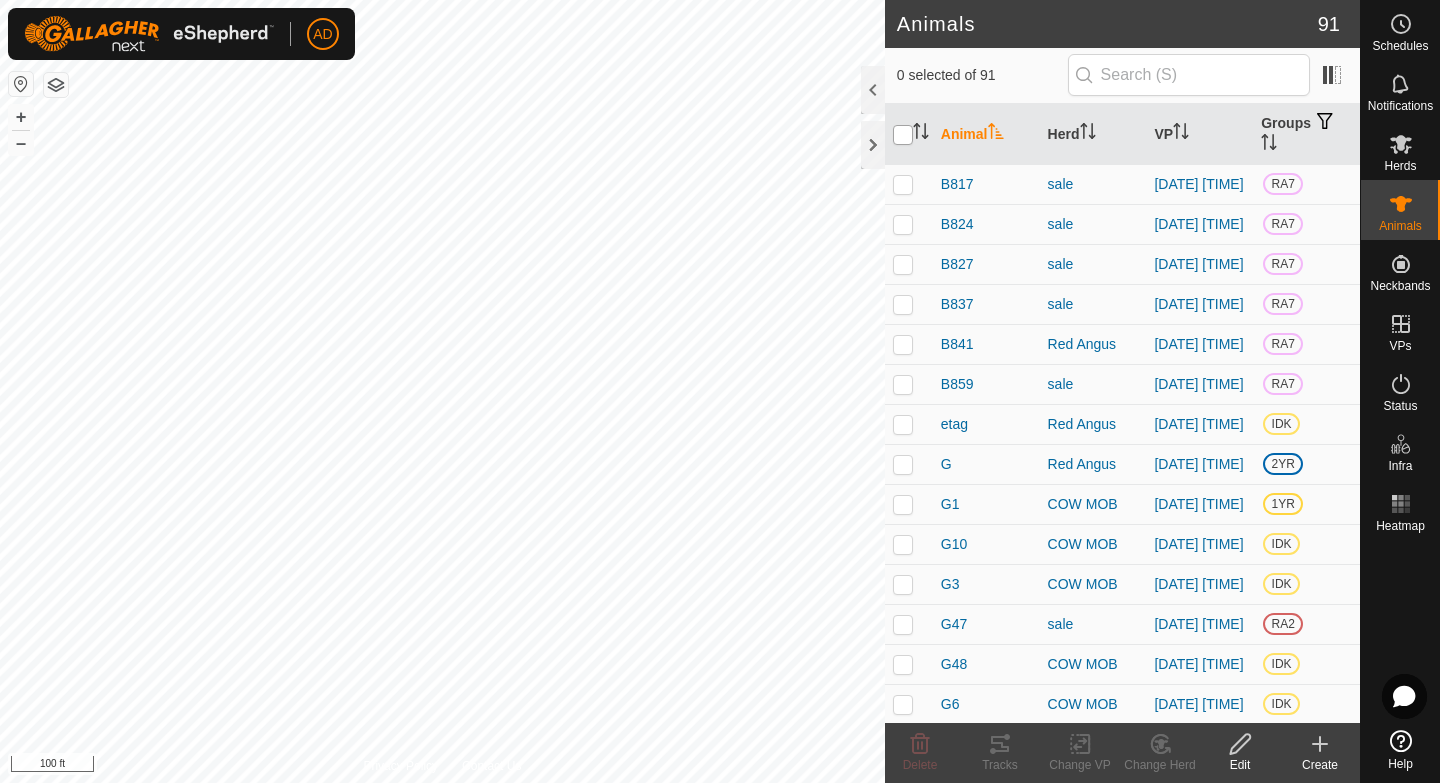 click at bounding box center (903, 135) 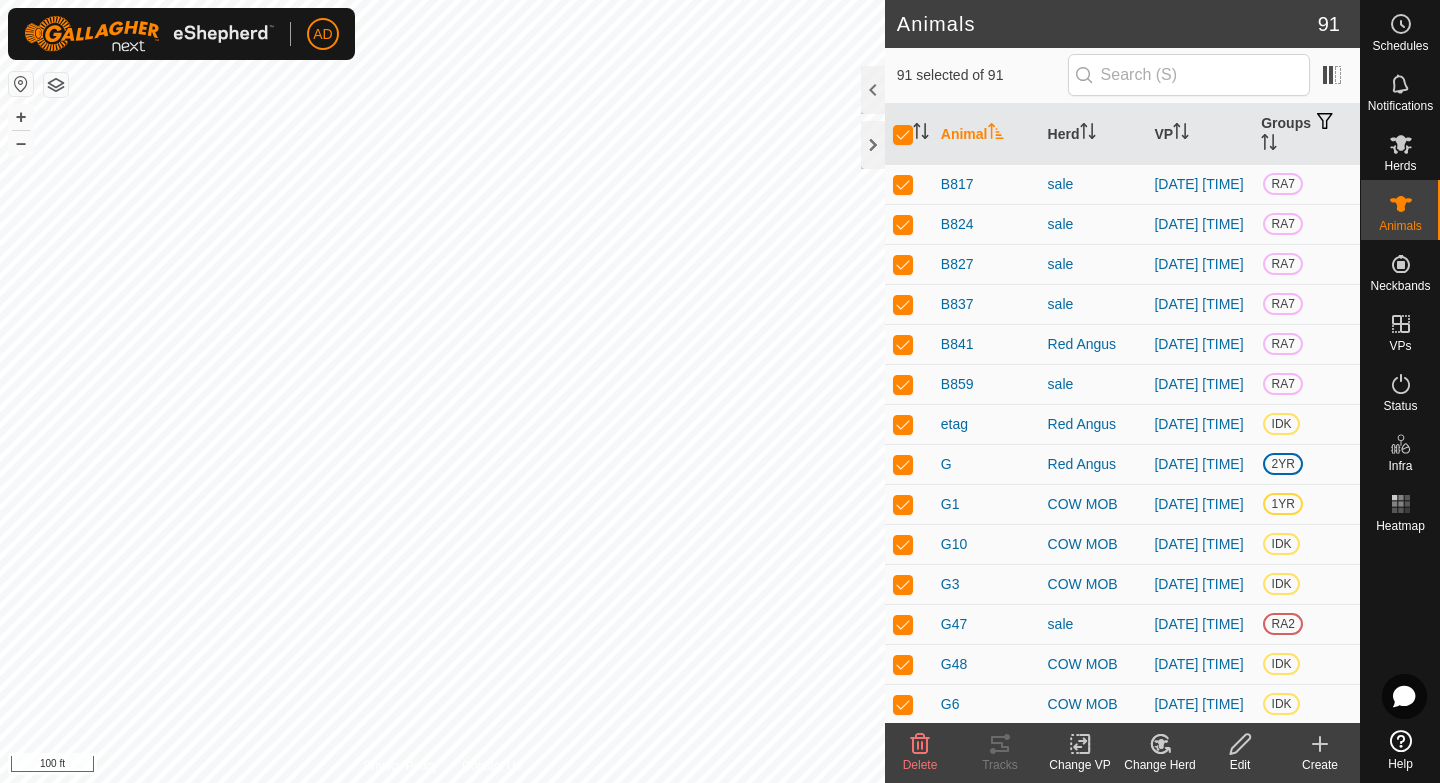 click 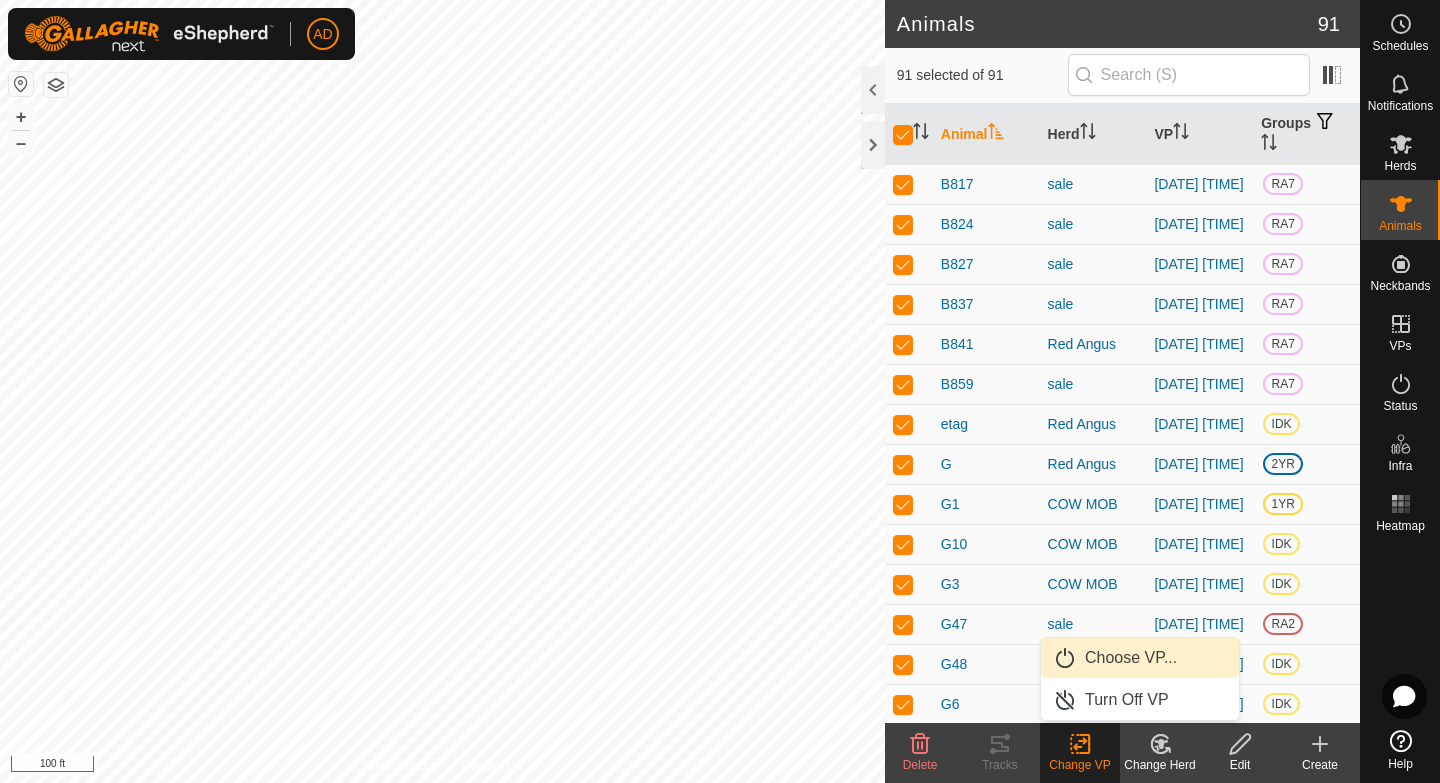 click on "Choose VP..." at bounding box center (1131, 658) 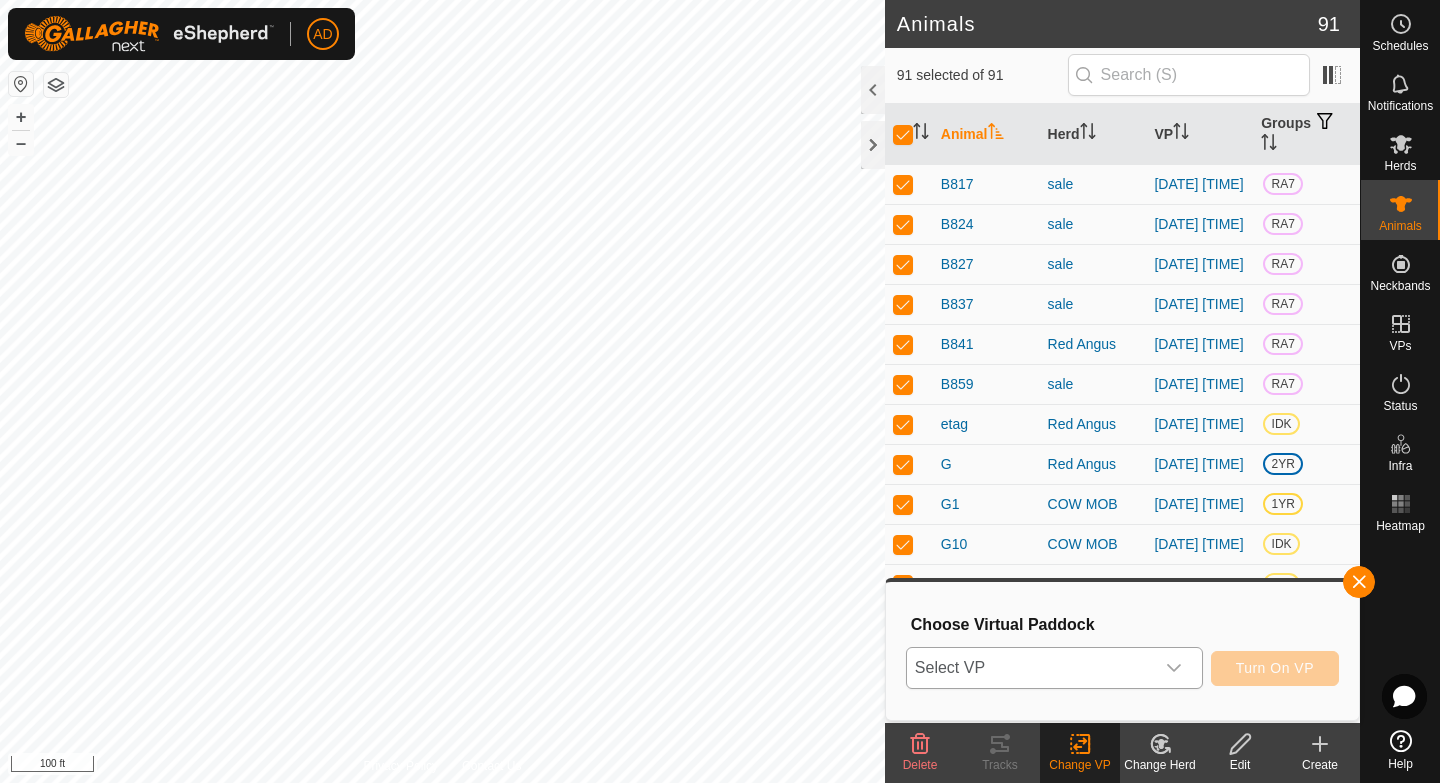 click on "Select VP" at bounding box center [1030, 668] 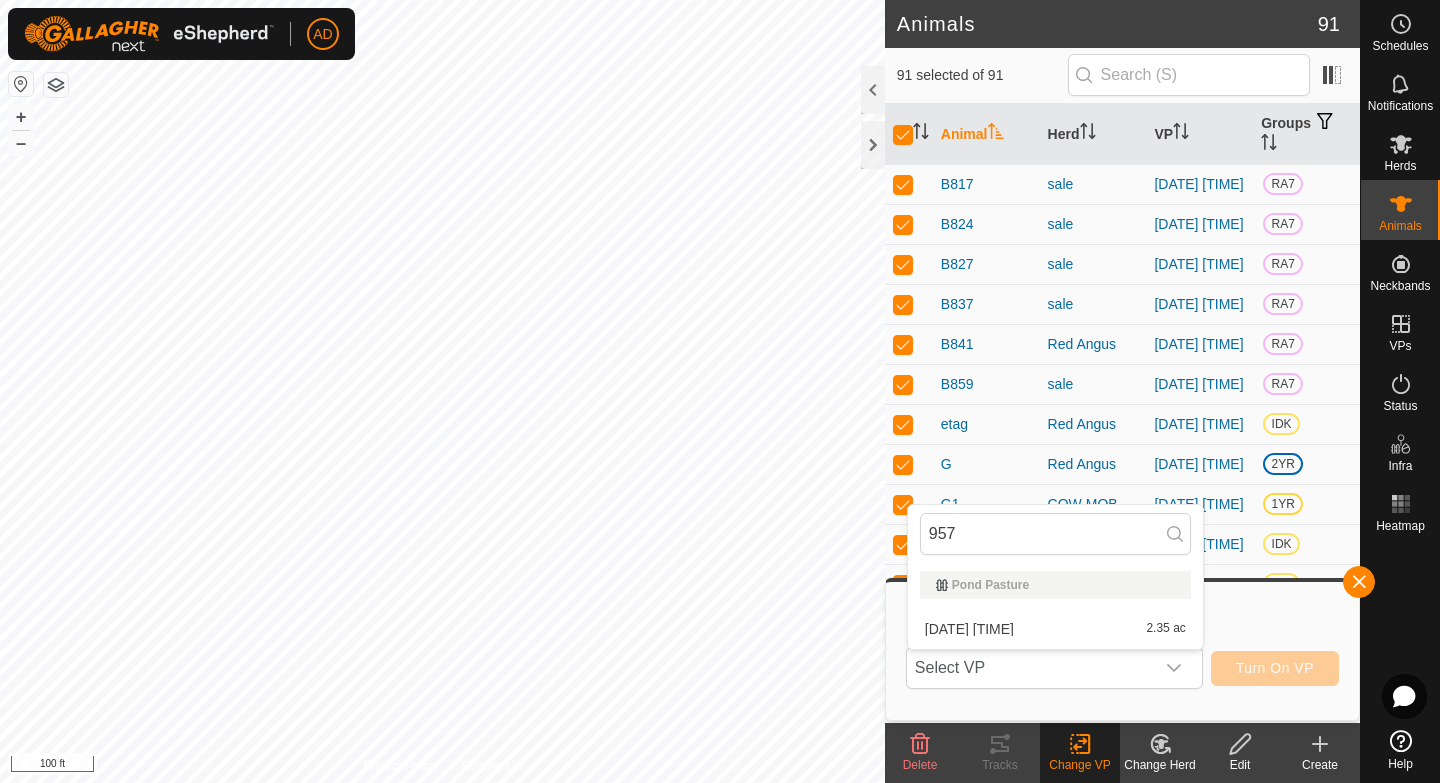 scroll, scrollTop: 0, scrollLeft: 0, axis: both 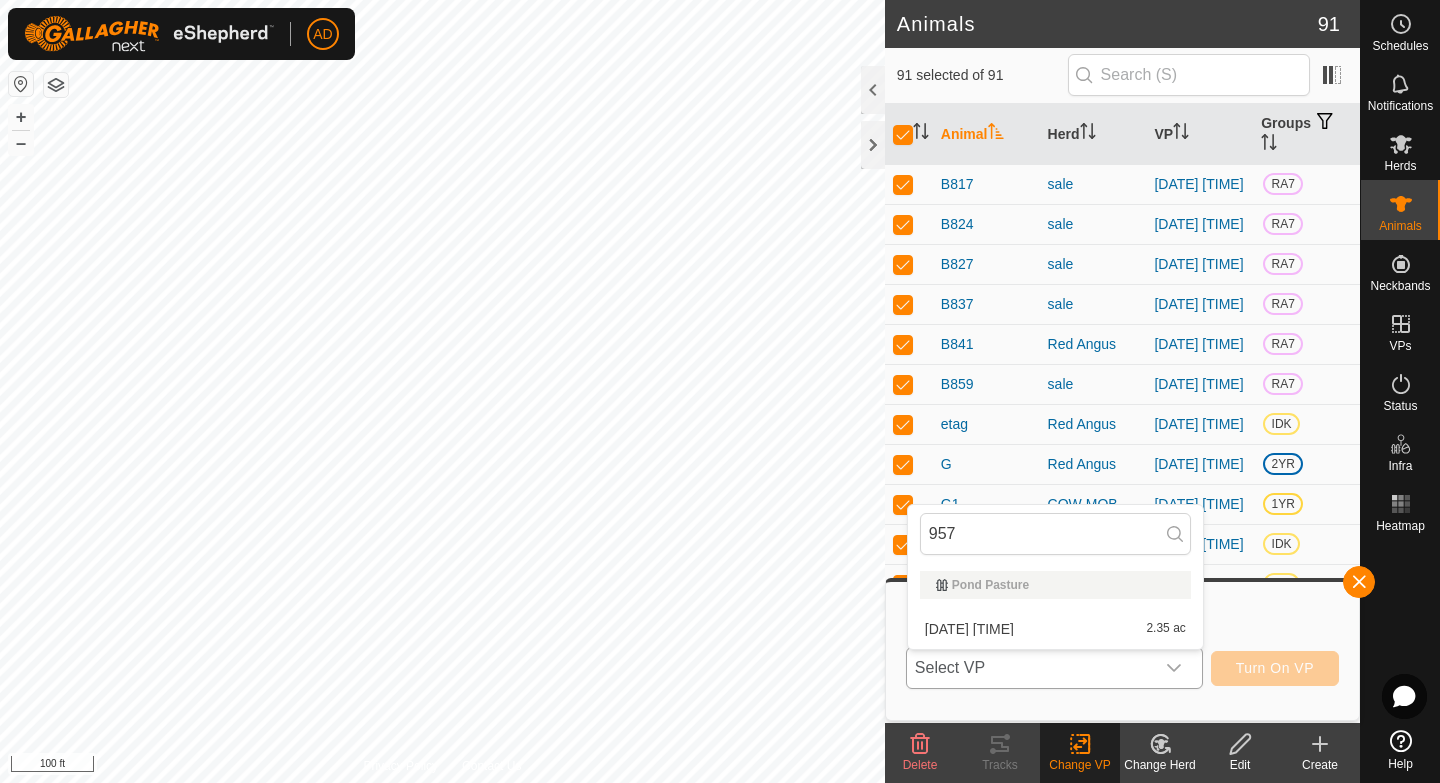 click on "[DATE] [TIME] [NUMBER] ac" at bounding box center [1055, 629] 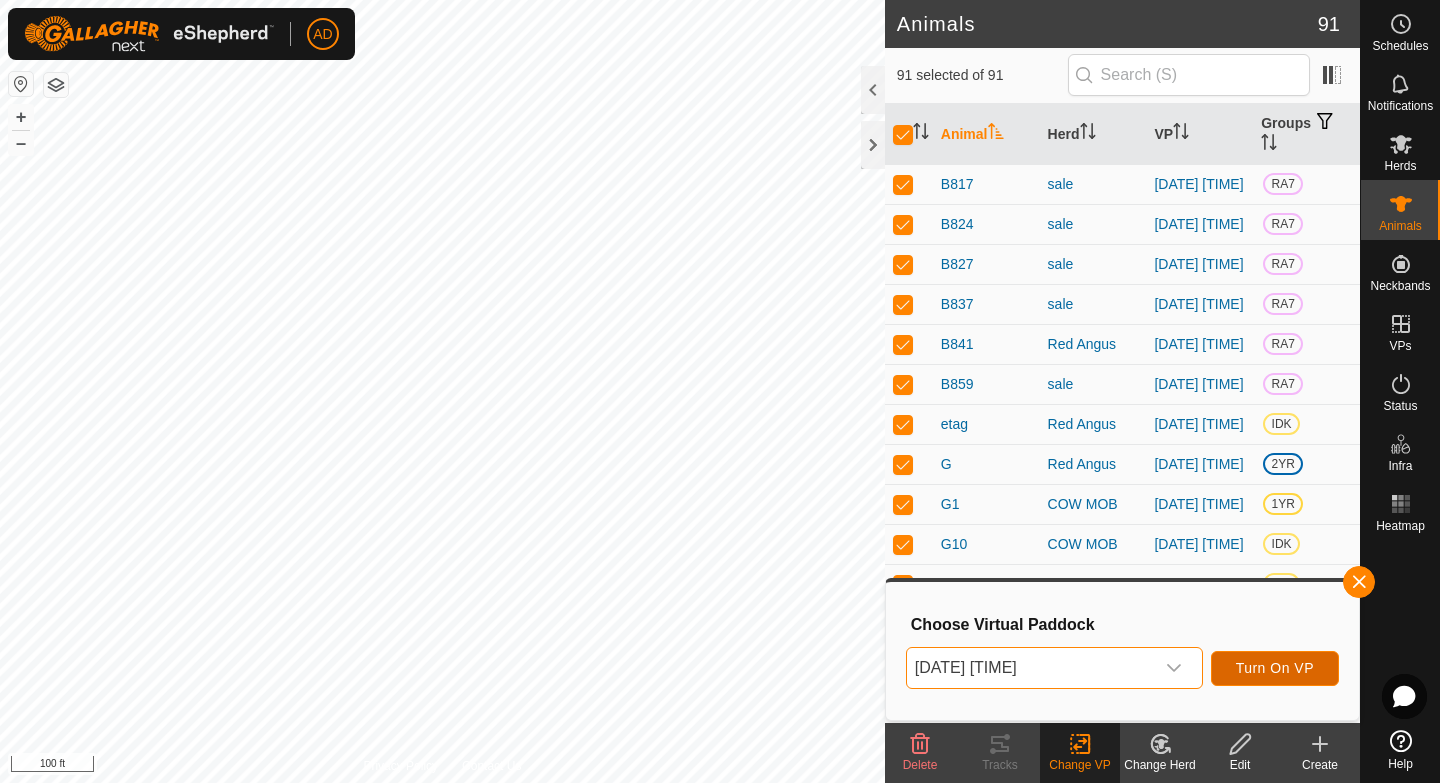 click on "Turn On VP" at bounding box center [1275, 668] 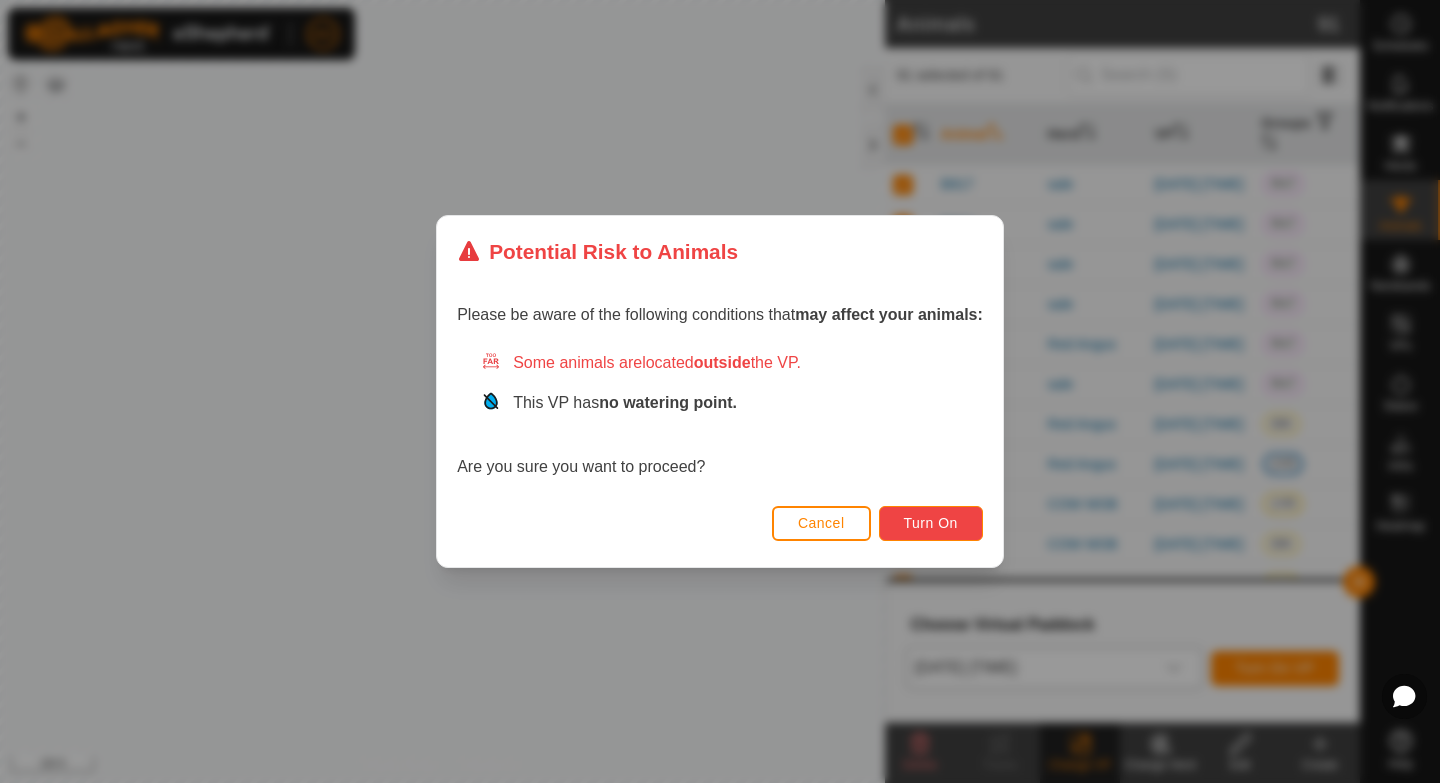 click on "Turn On" at bounding box center (931, 523) 